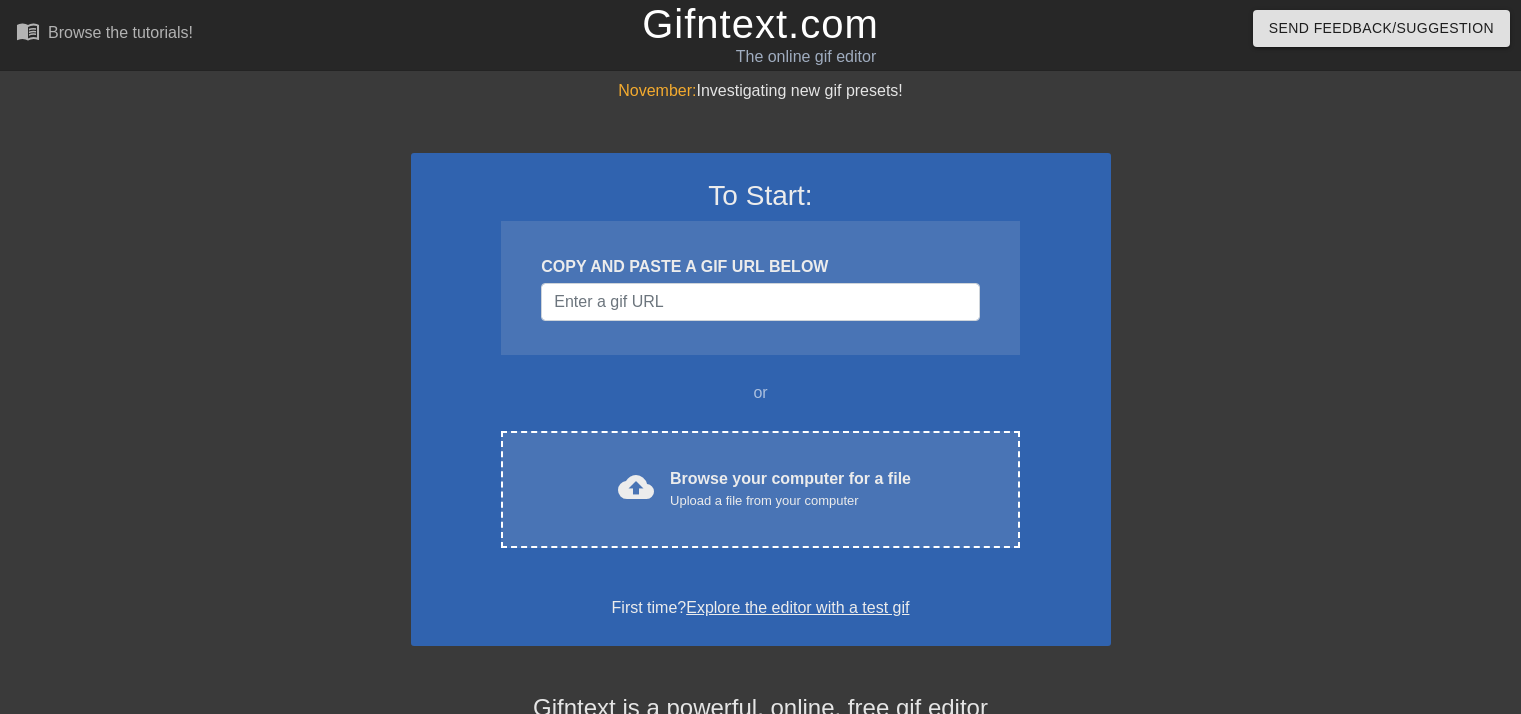 scroll, scrollTop: 0, scrollLeft: 0, axis: both 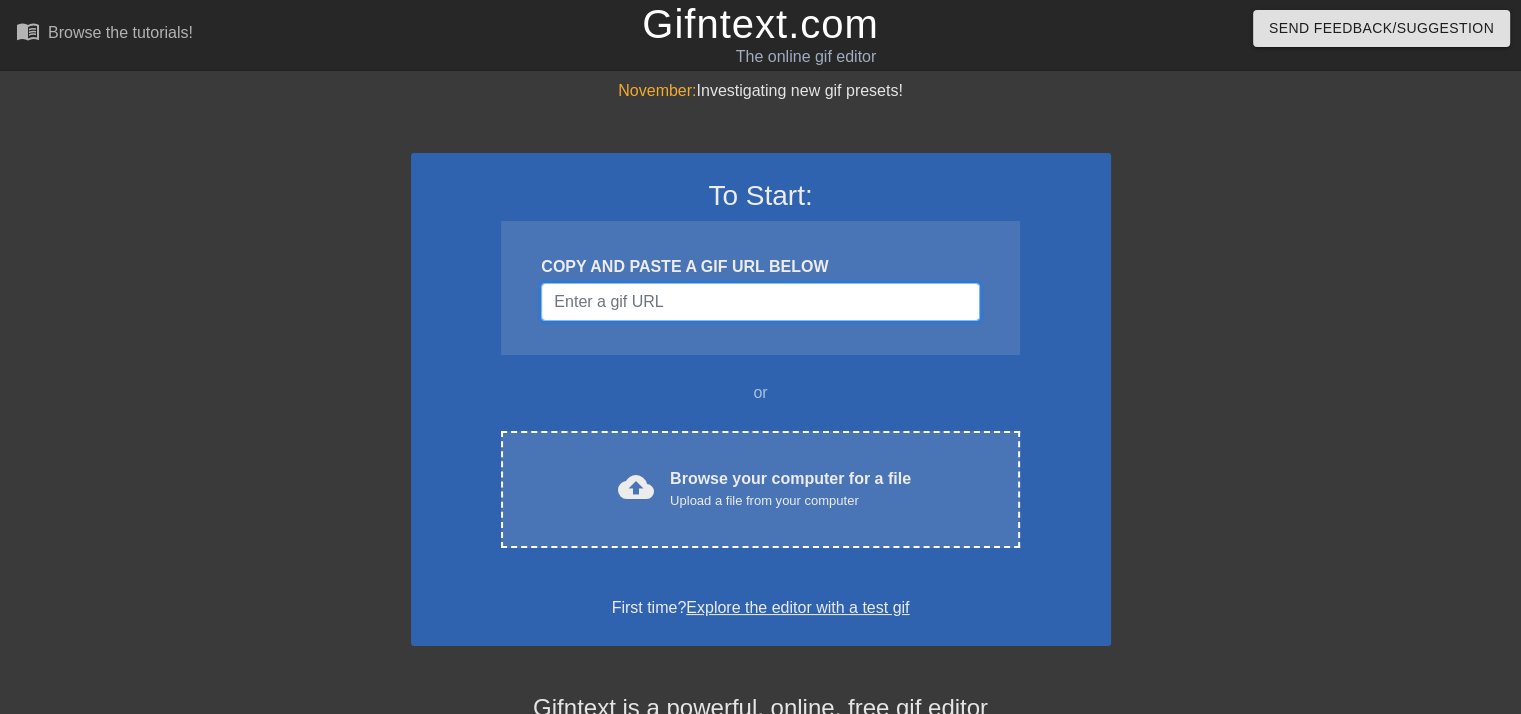 click at bounding box center (760, 302) 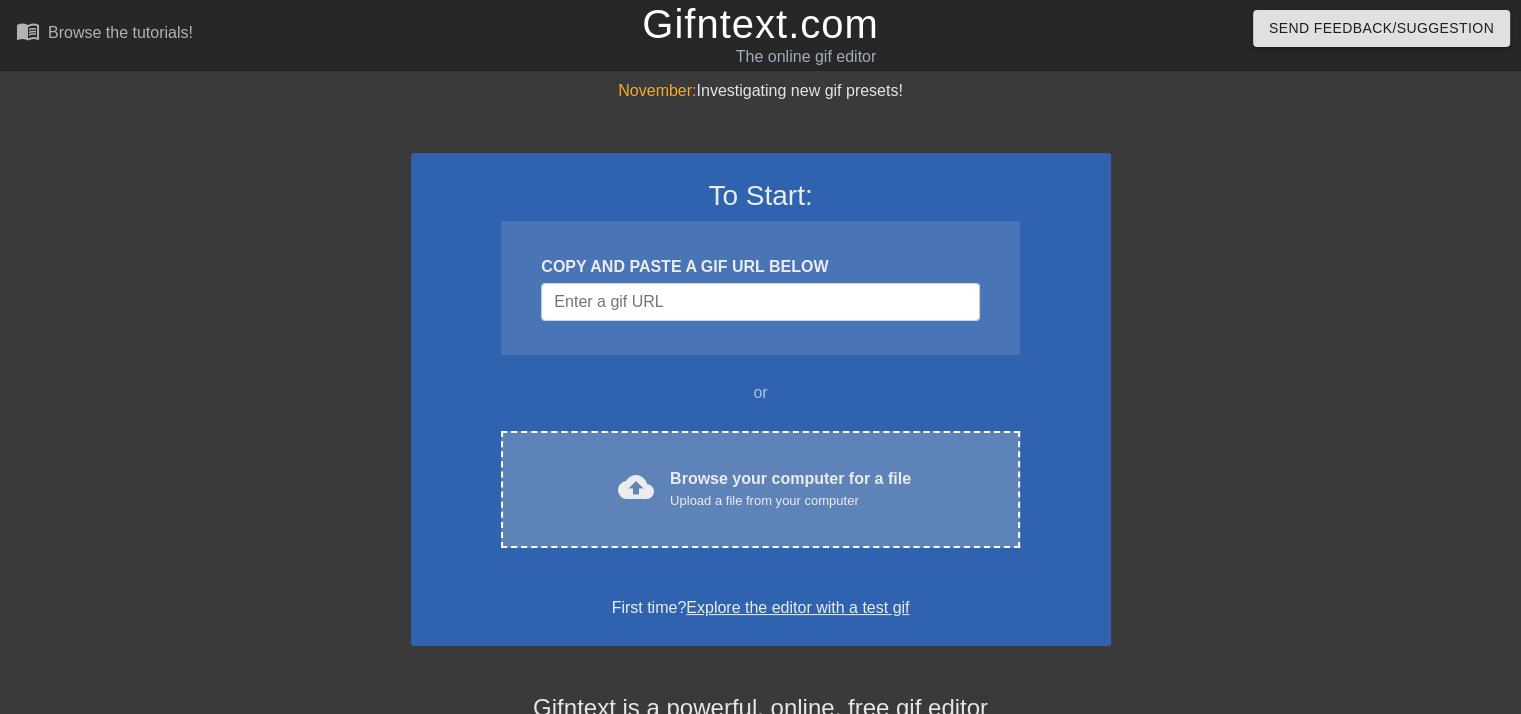 click on "cloud_upload Browse your computer for a file Upload a file from your computer Choose files" at bounding box center (760, 489) 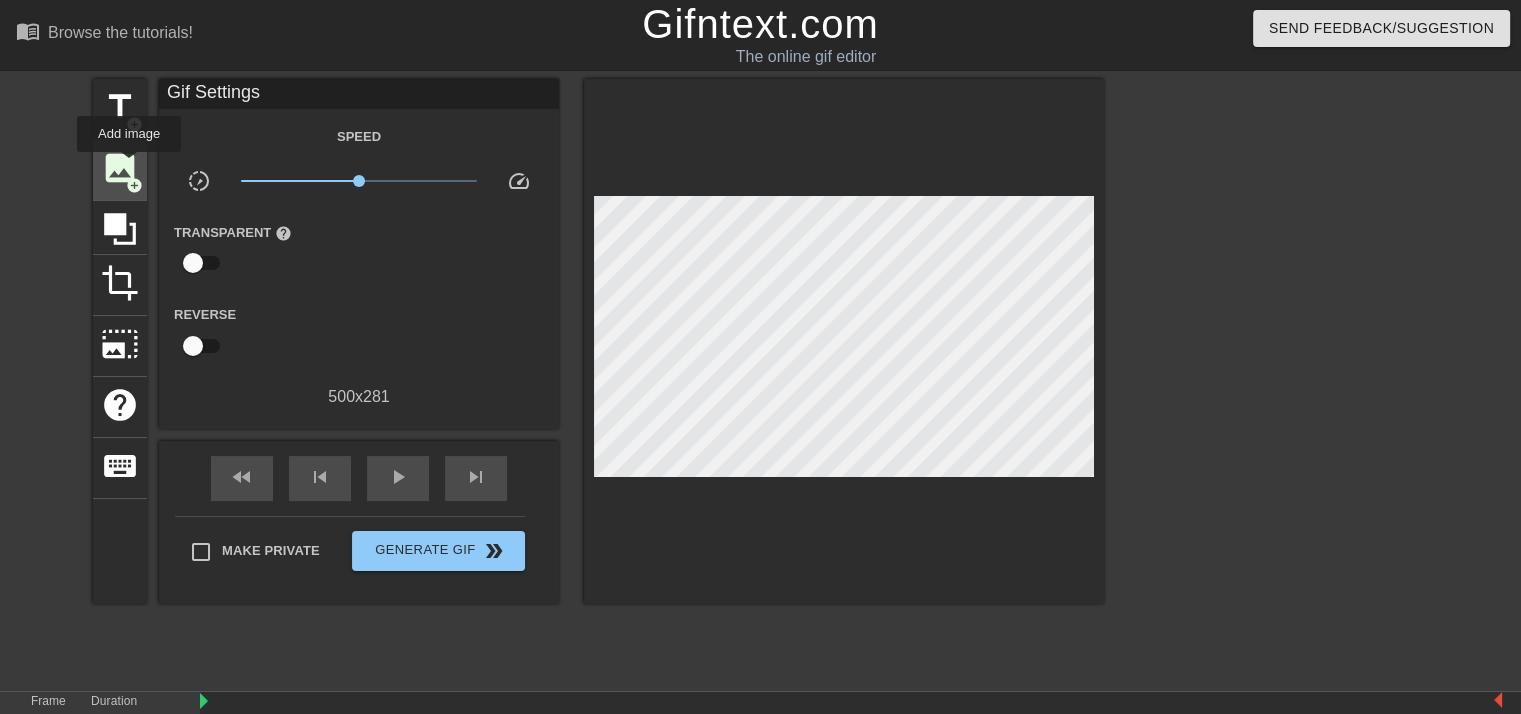 click on "image" at bounding box center (120, 168) 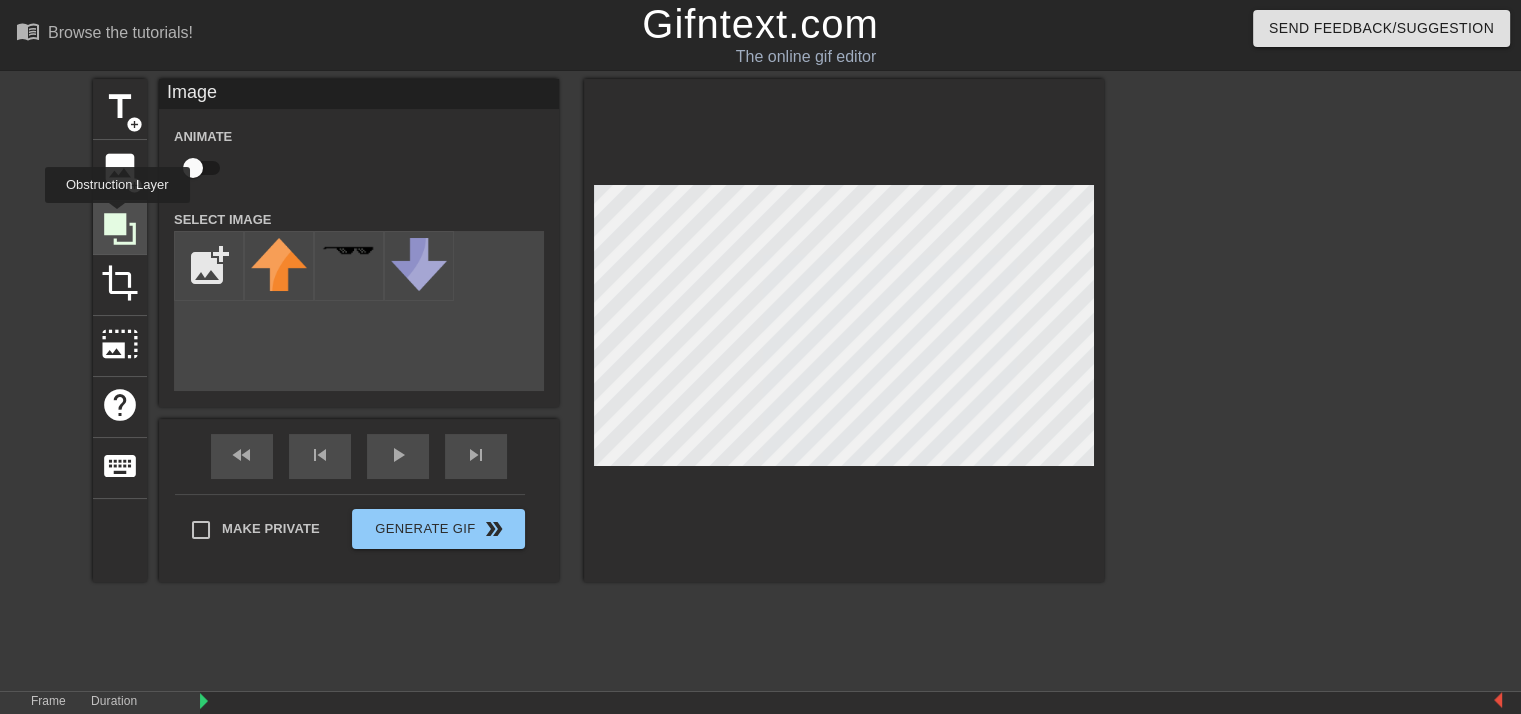 click 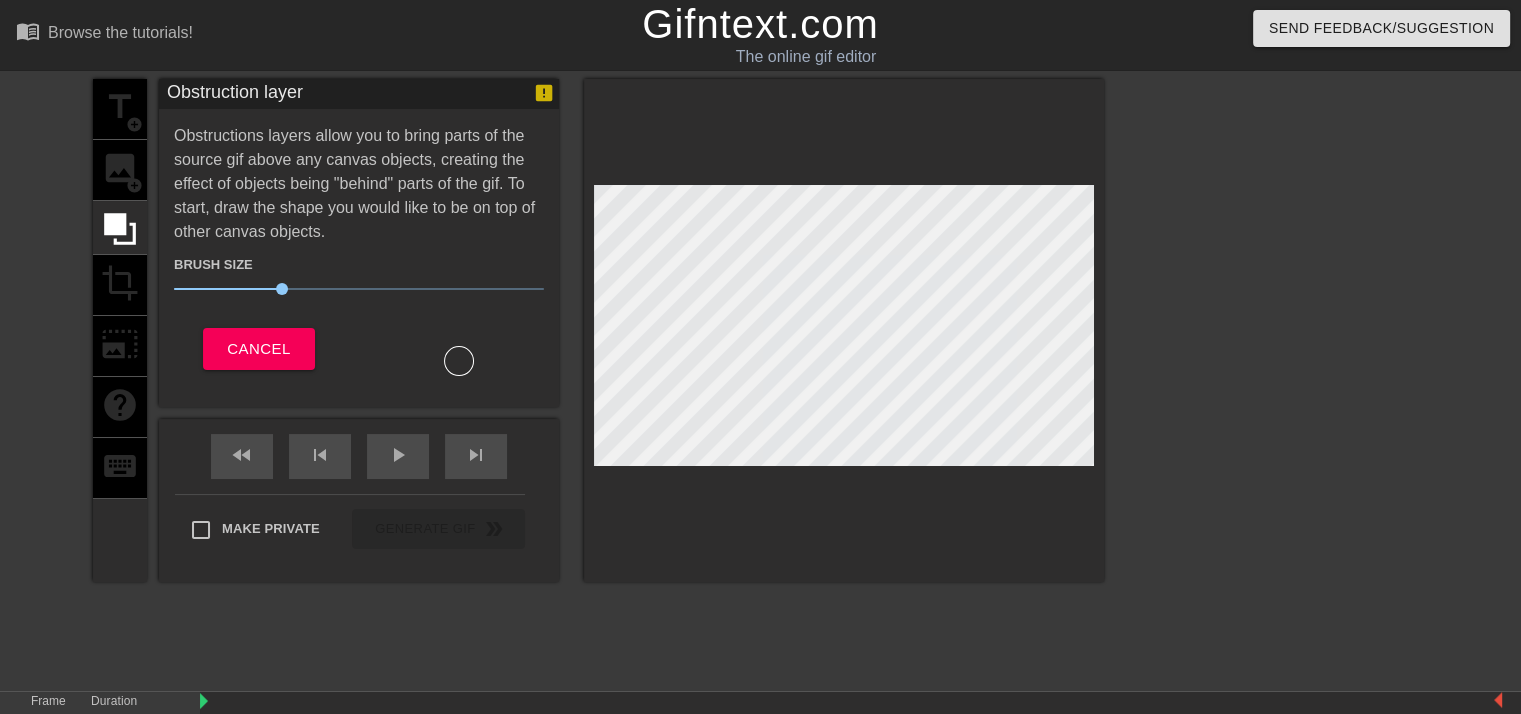 click on "title add_circle image add_circle crop photo_size_select_large help keyboard" at bounding box center (120, 330) 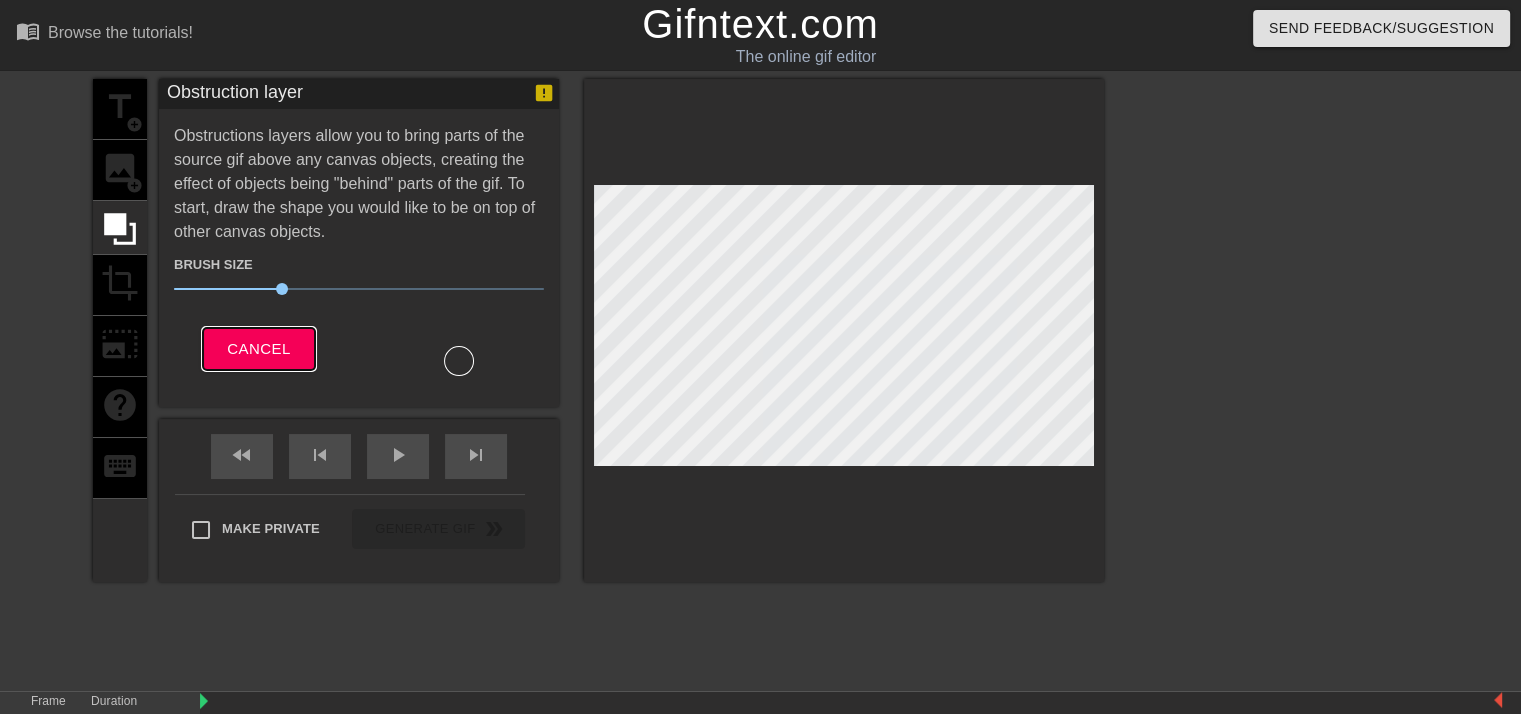click on "Cancel" at bounding box center (258, 349) 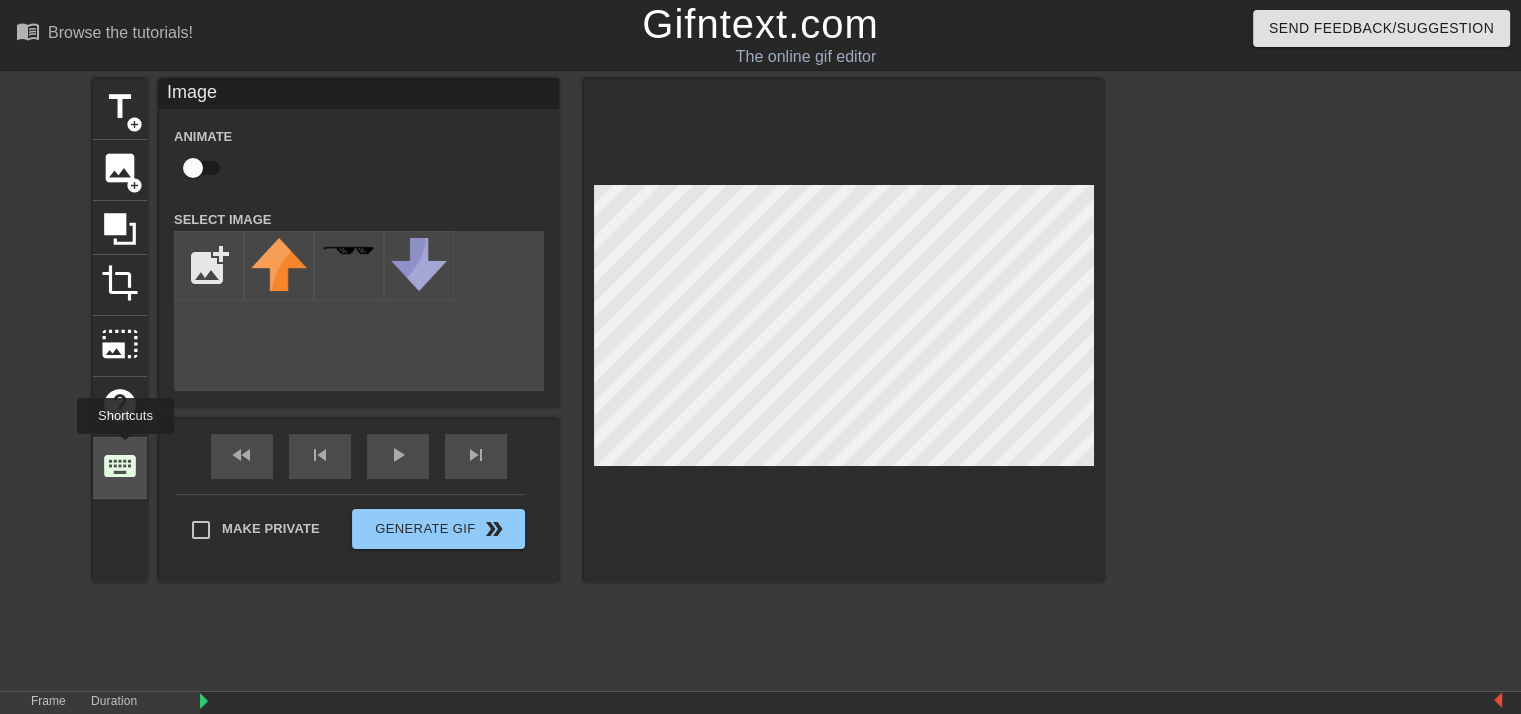 click on "keyboard" at bounding box center (120, 466) 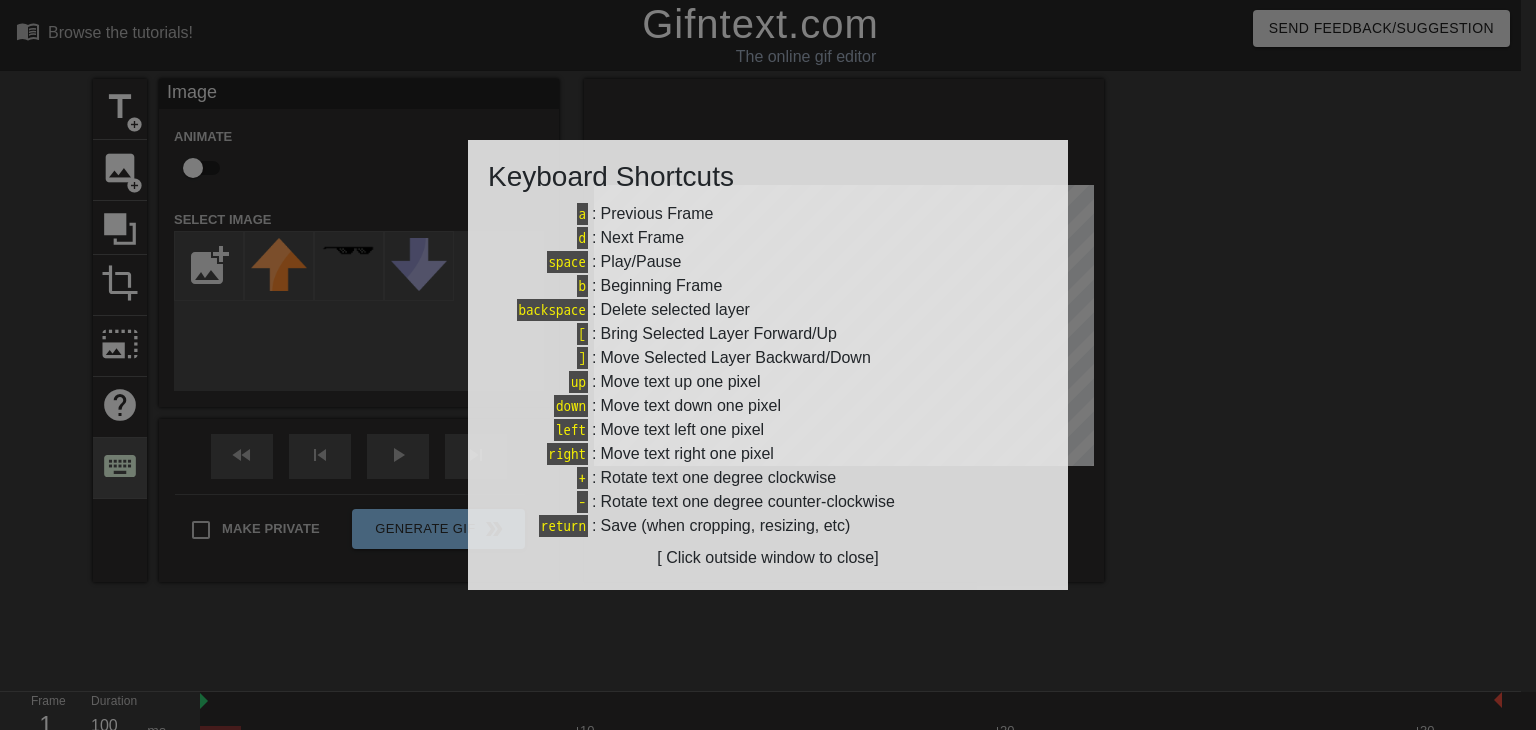 click at bounding box center [768, 365] 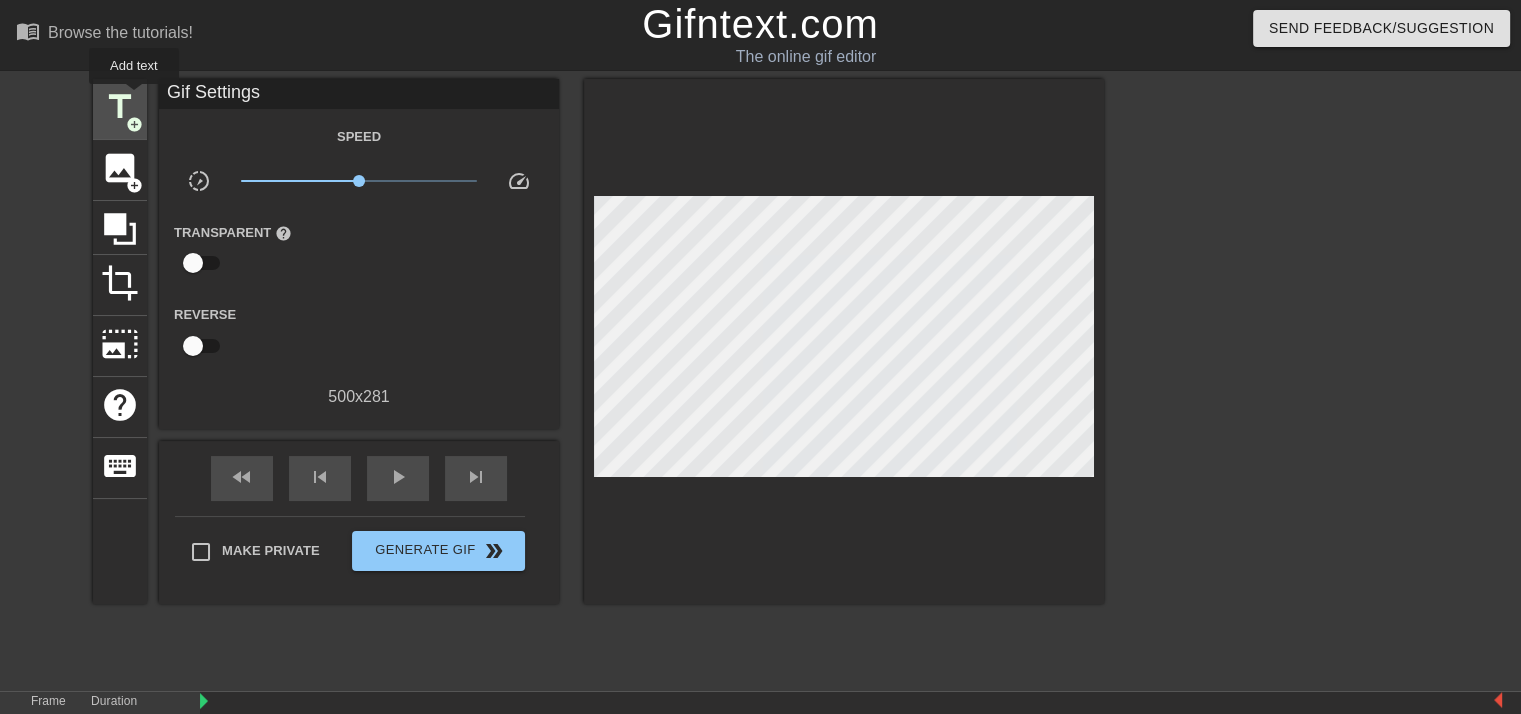click on "title" at bounding box center [120, 107] 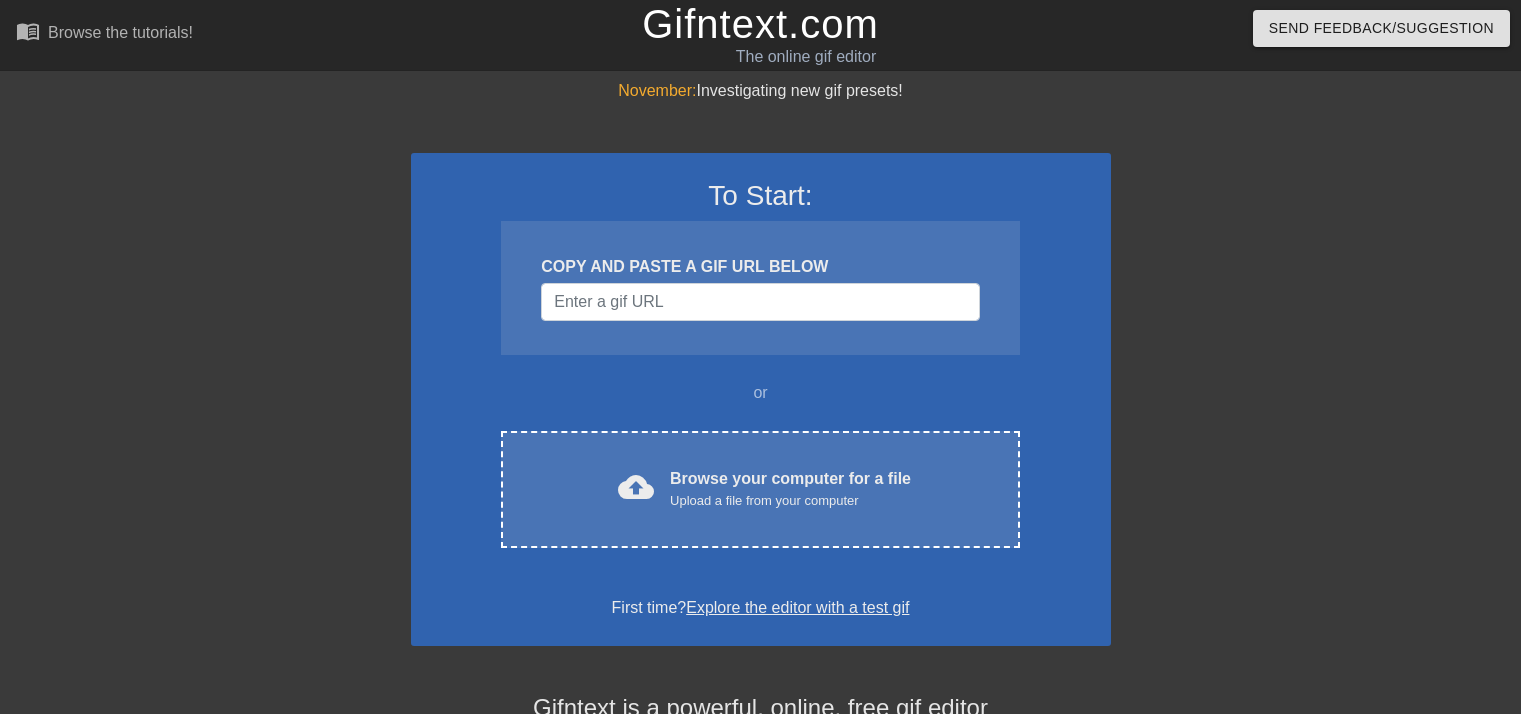scroll, scrollTop: 0, scrollLeft: 0, axis: both 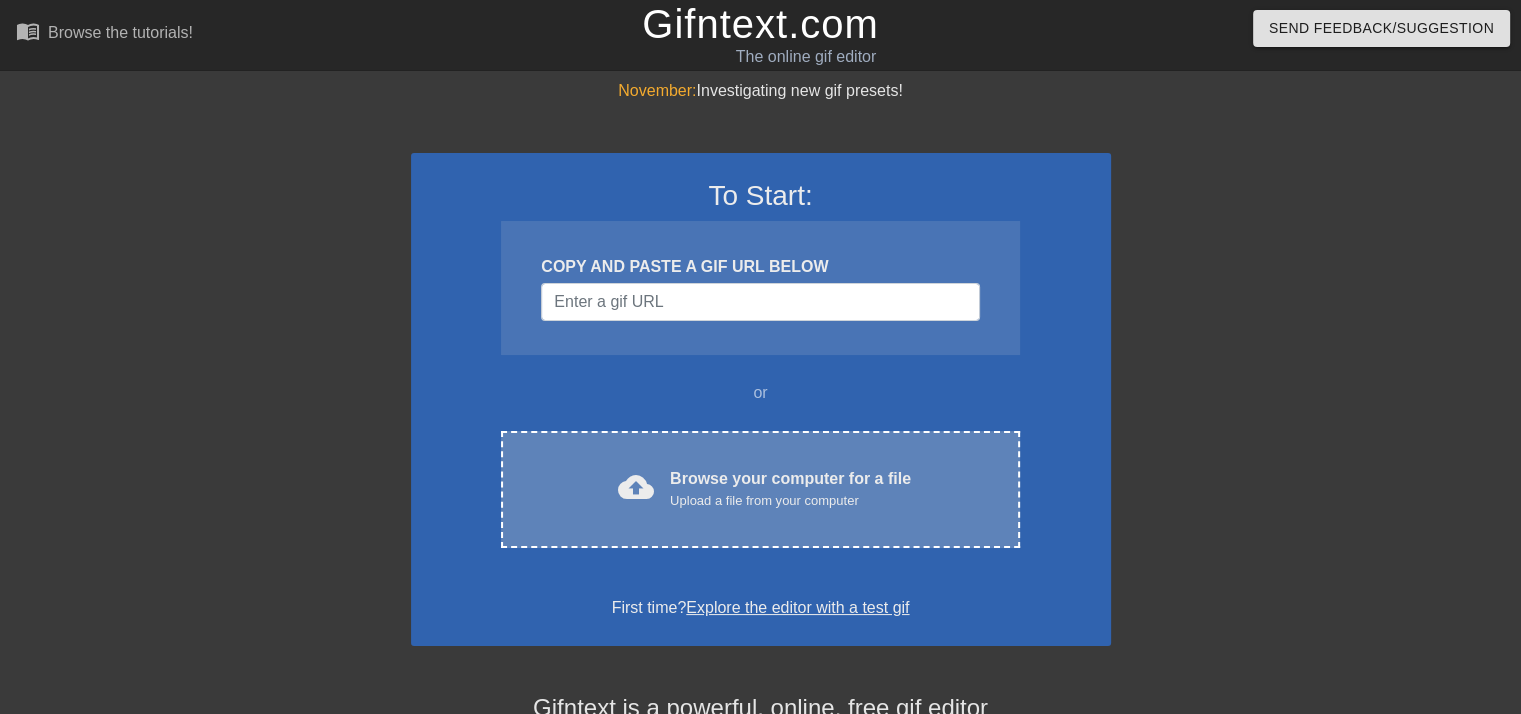 click on "cloud_upload" at bounding box center (636, 487) 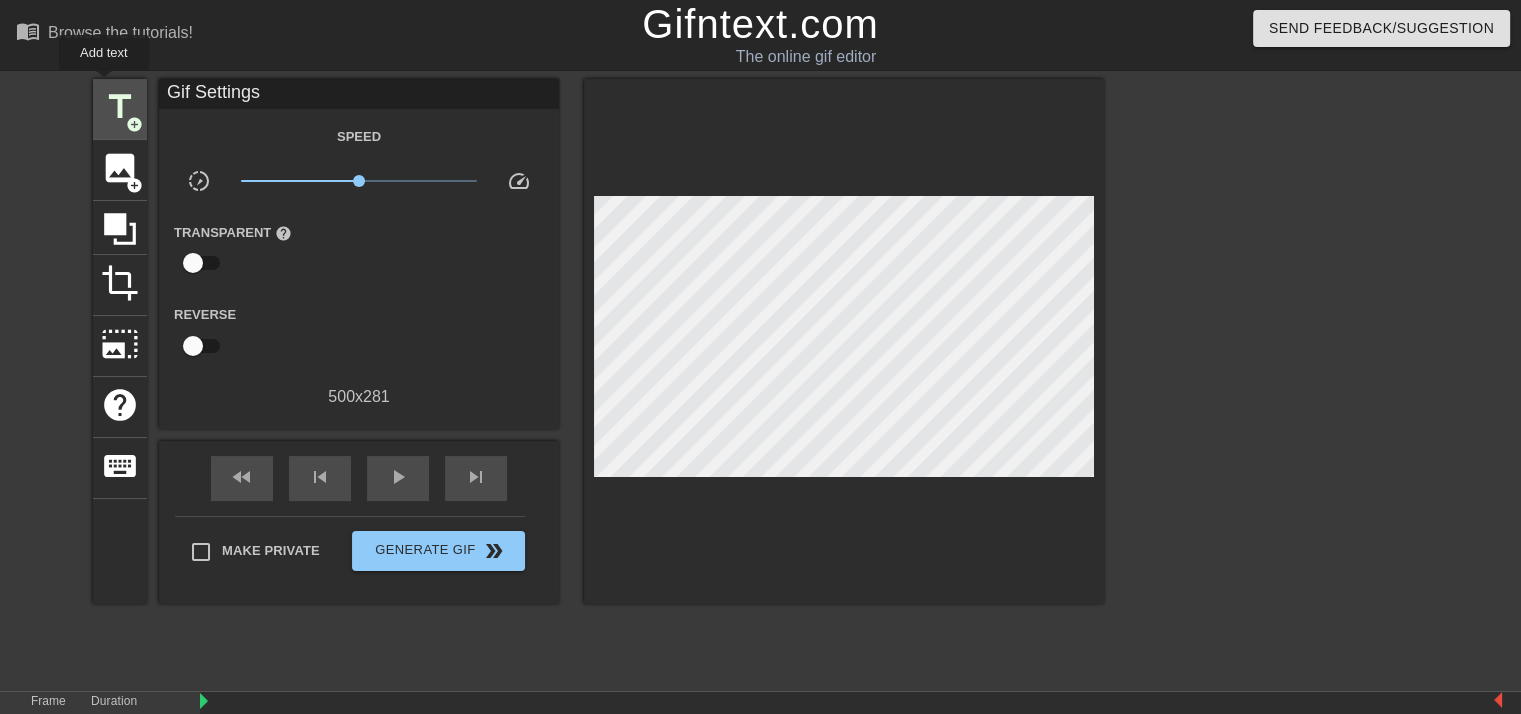 click on "title" at bounding box center (120, 107) 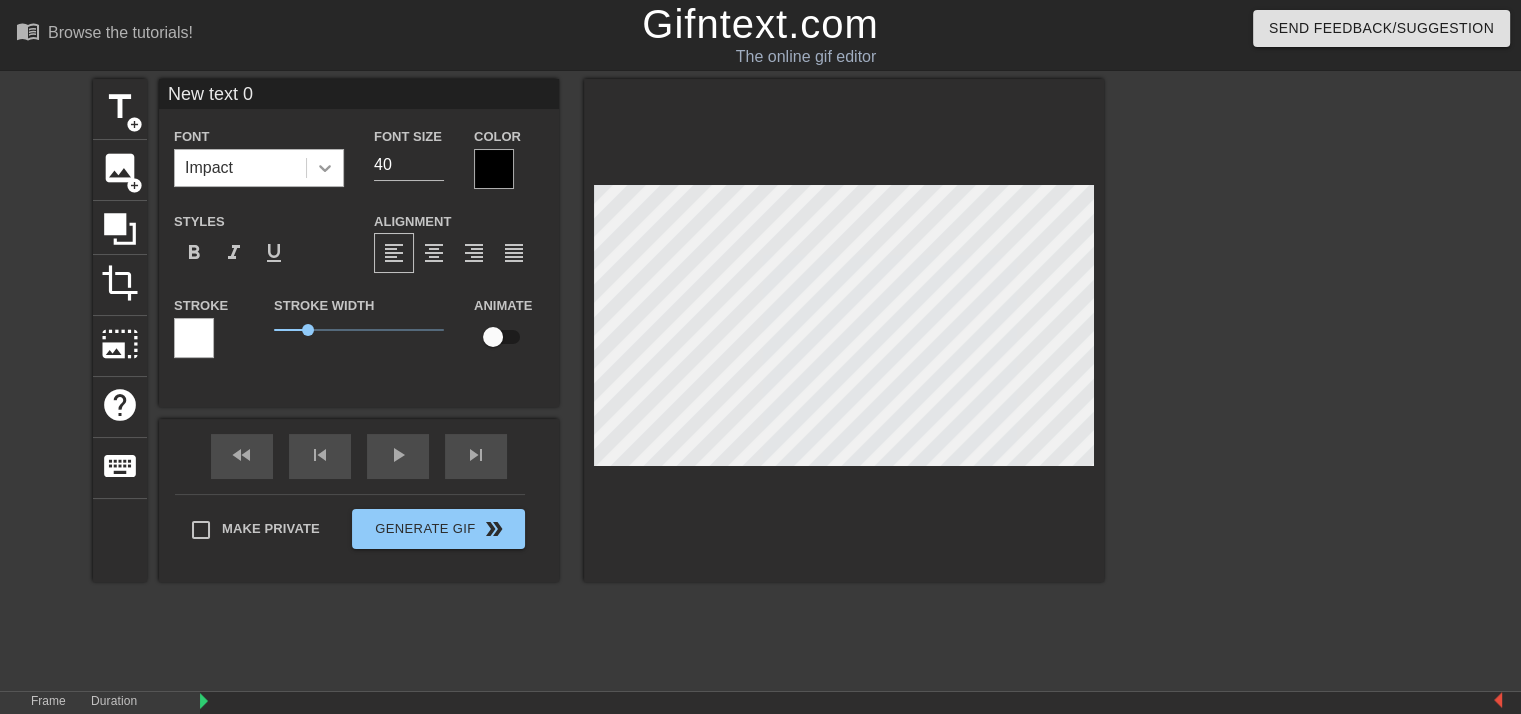 click at bounding box center (325, 168) 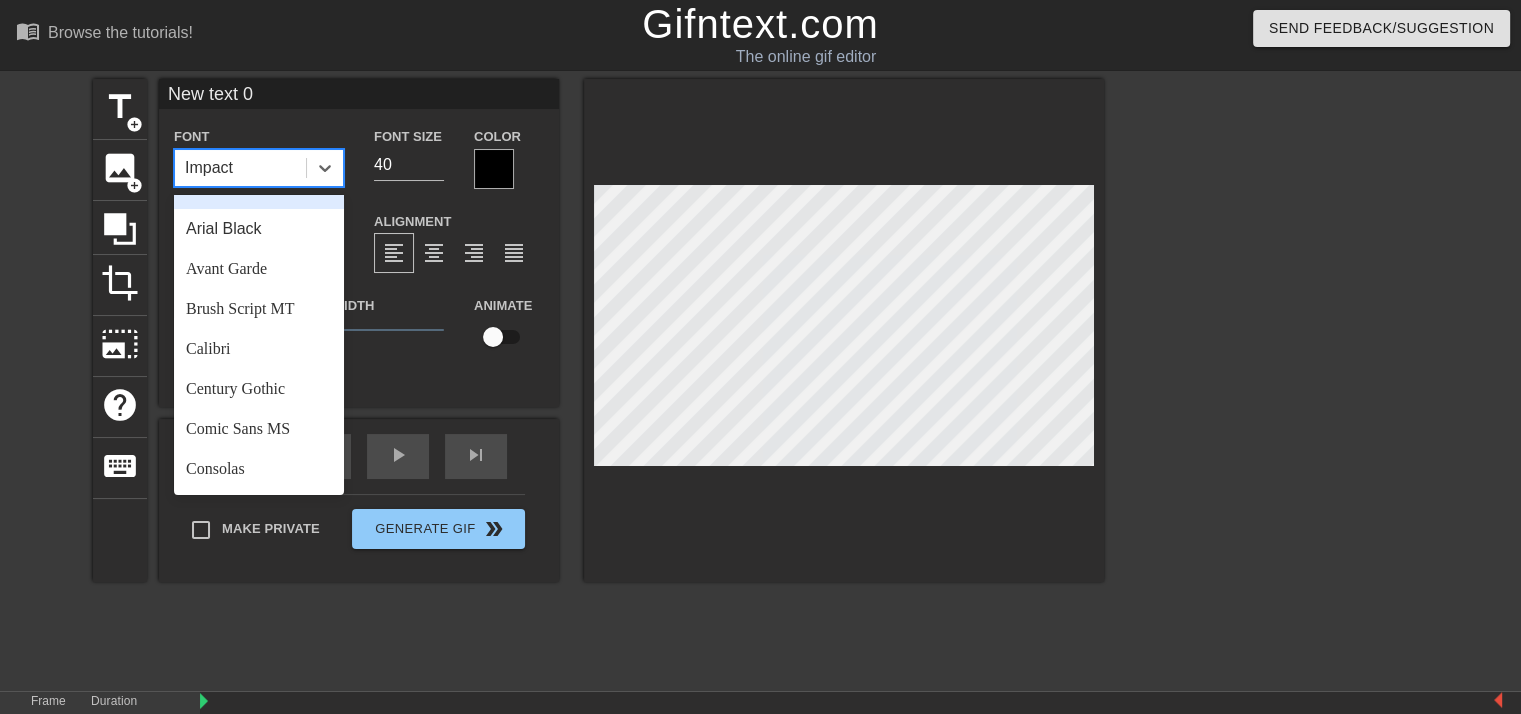 scroll, scrollTop: 0, scrollLeft: 0, axis: both 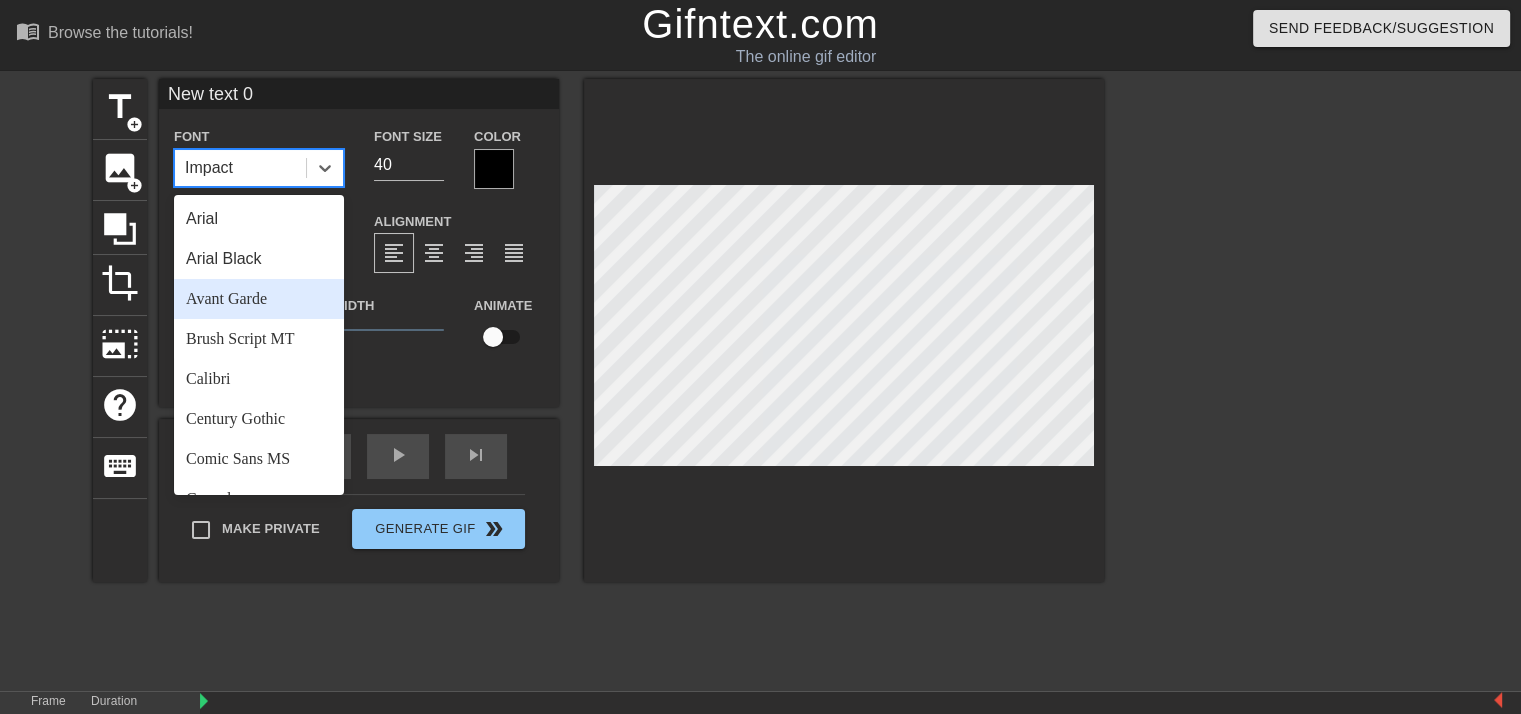 click on "Avant Garde" at bounding box center [259, 299] 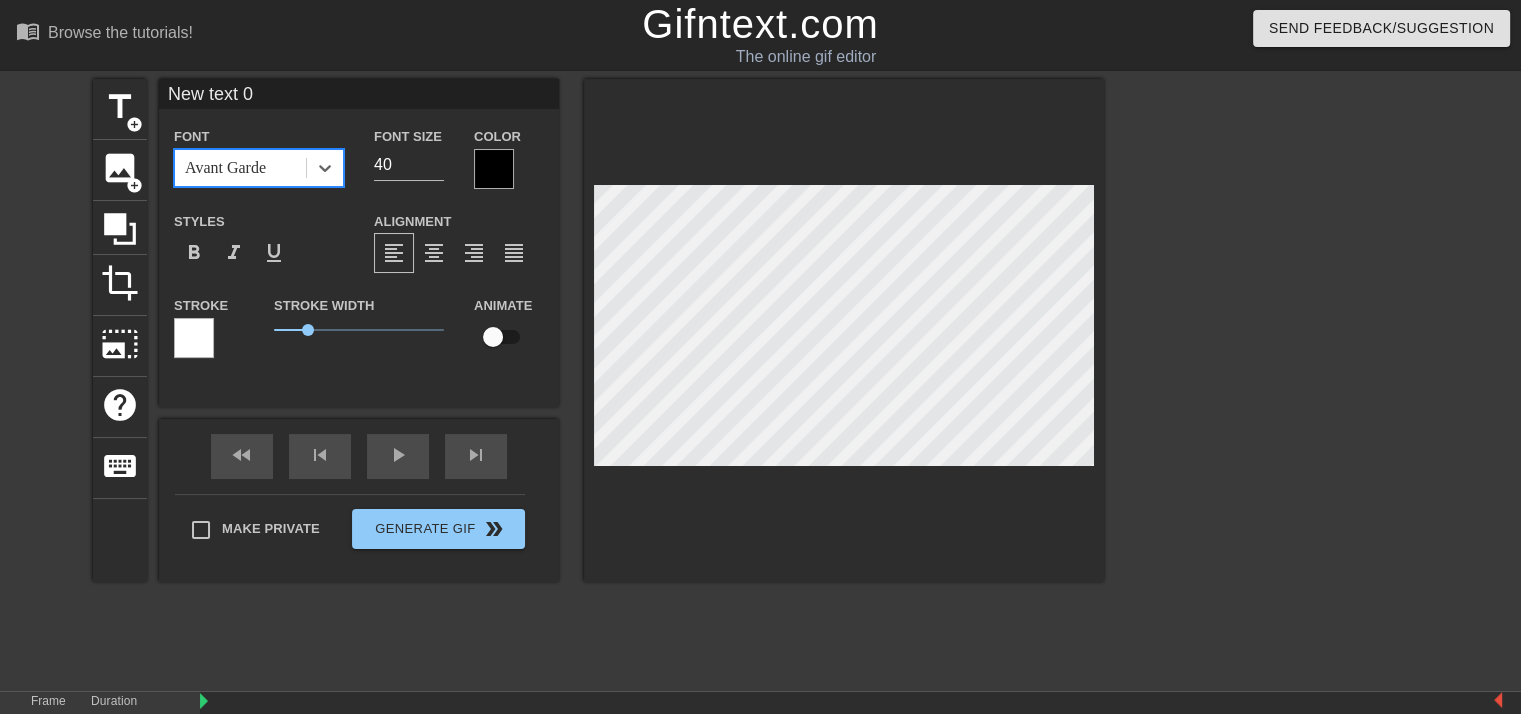 click on "Avant Garde" at bounding box center [240, 168] 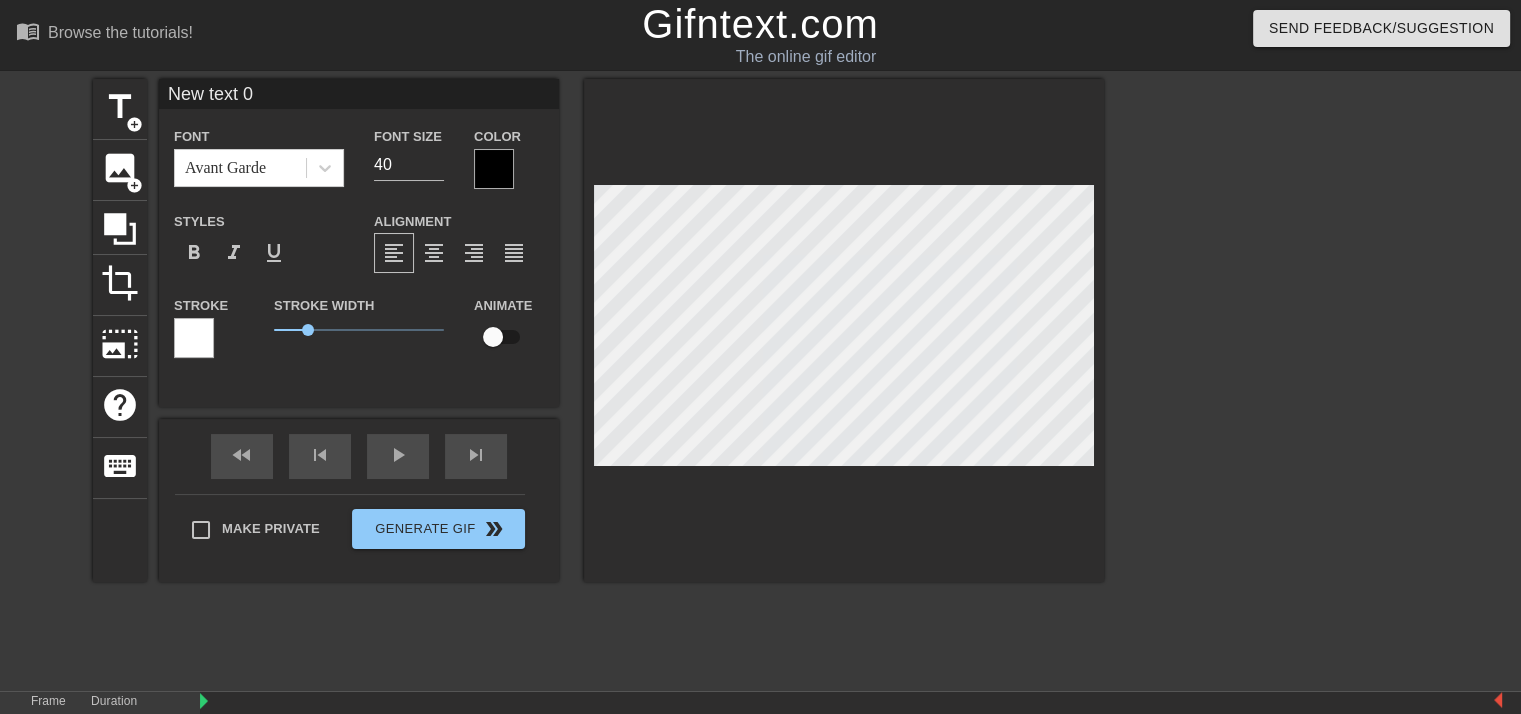 scroll, scrollTop: 2, scrollLeft: 2, axis: both 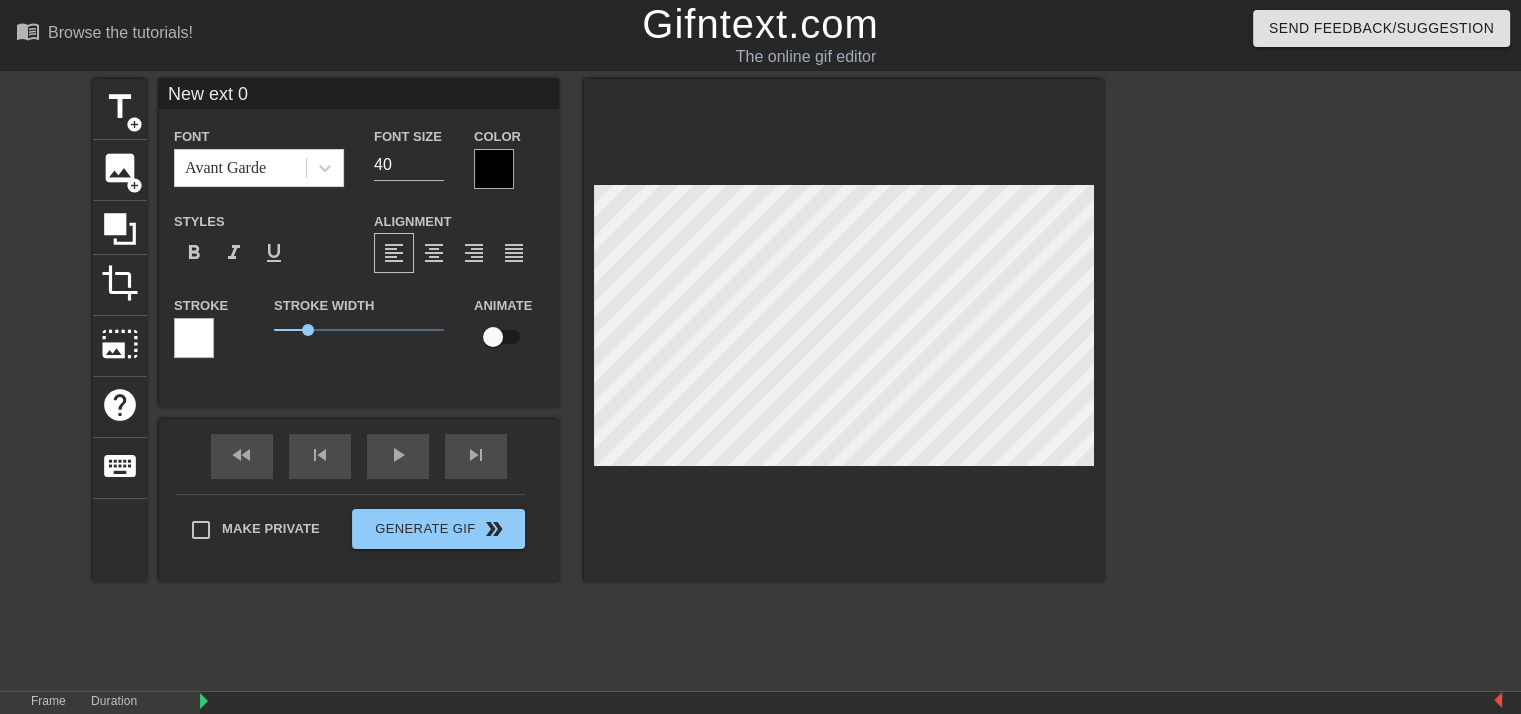 type on "New ext 0" 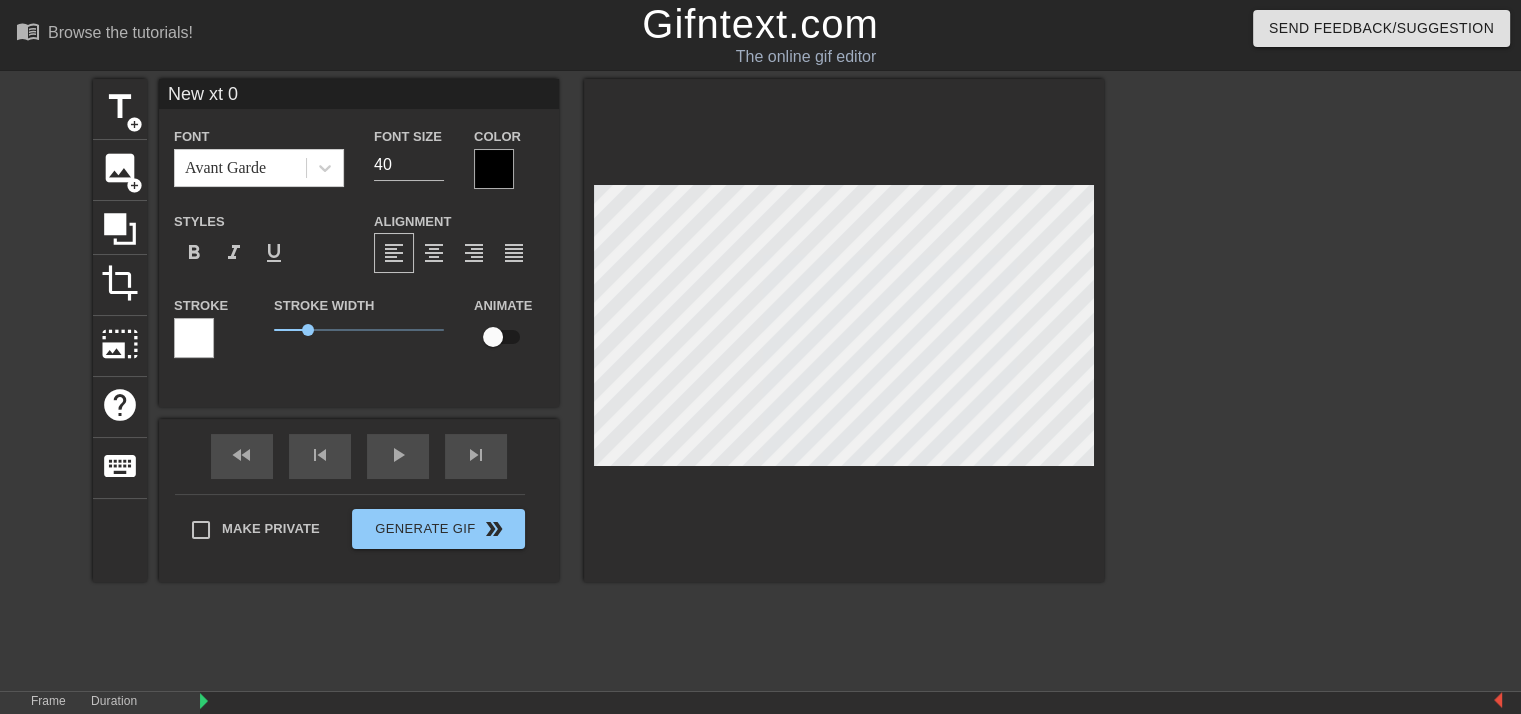 type on "New t 0" 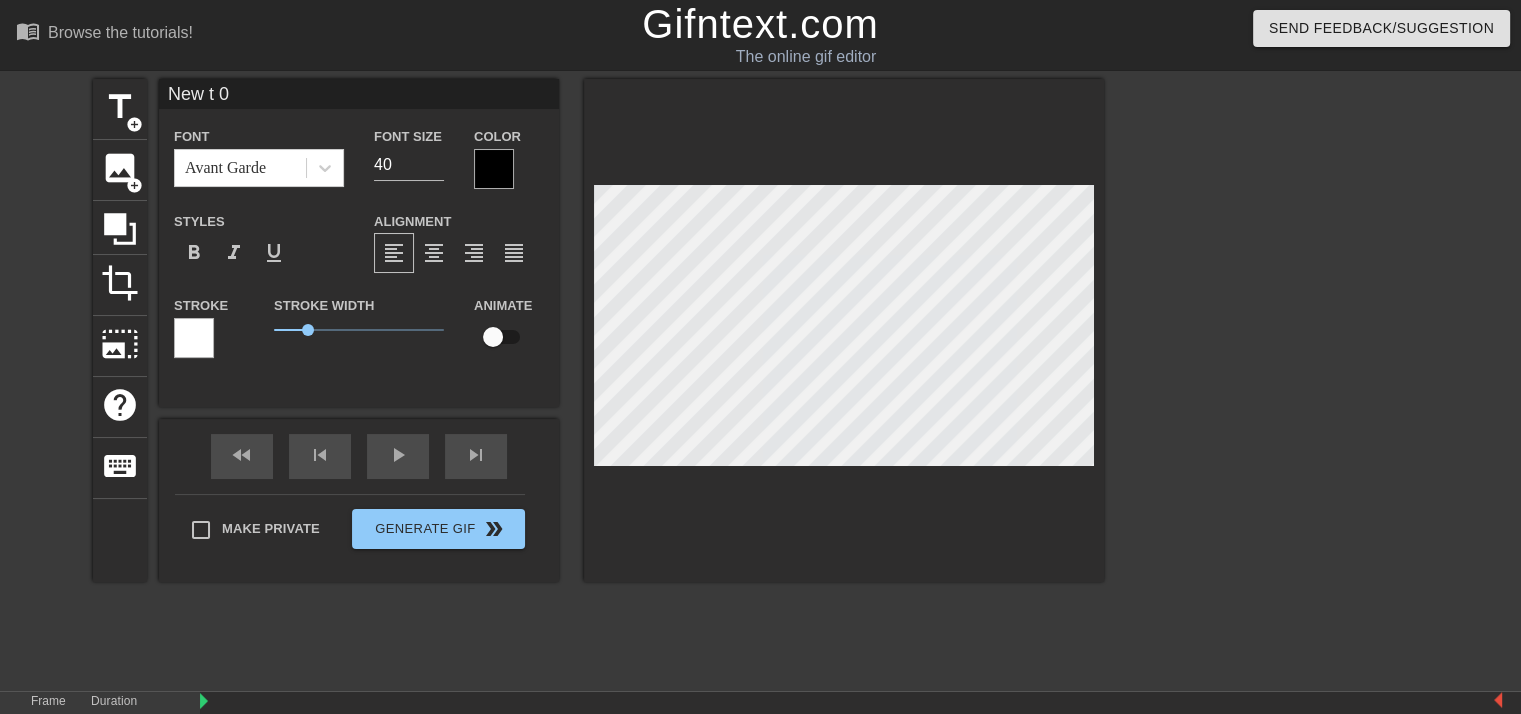 type on "New  0" 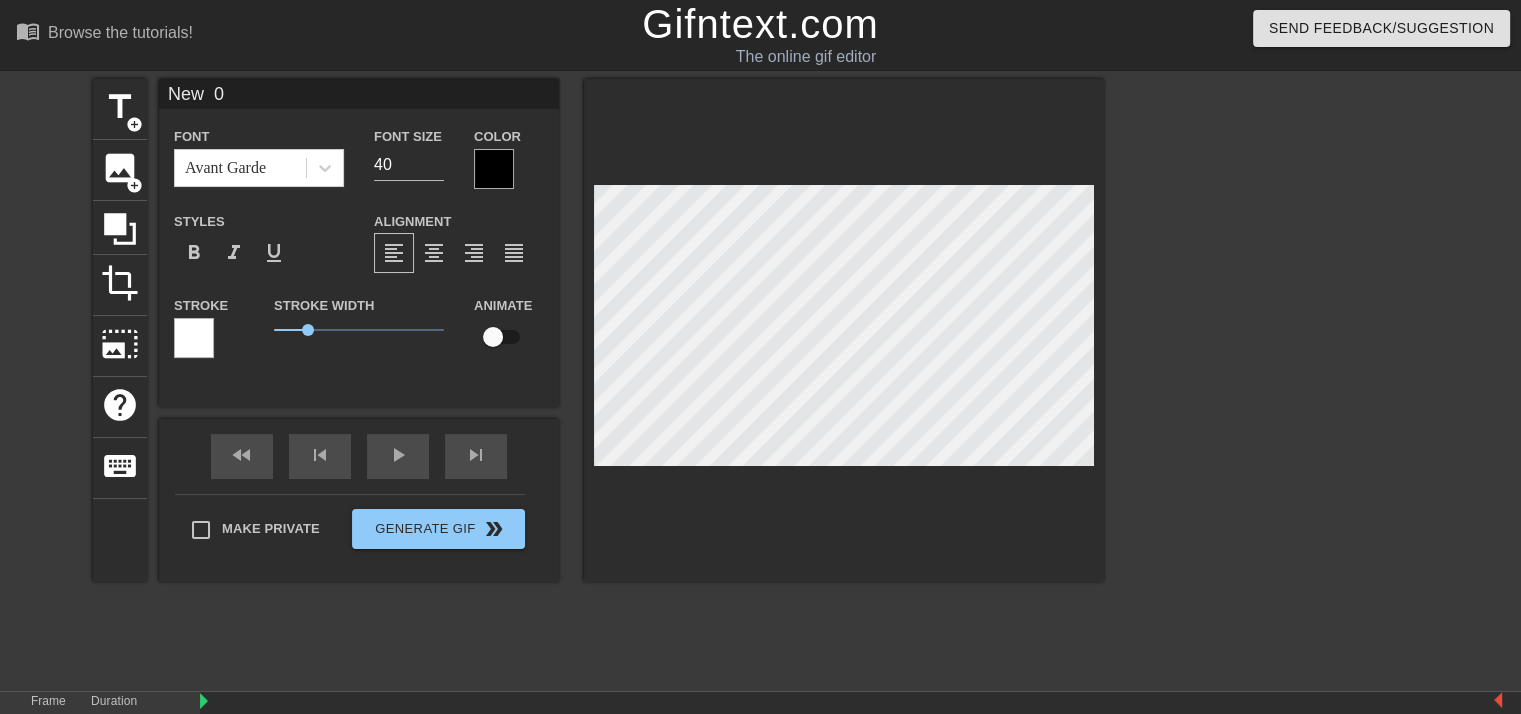 type on "New 0" 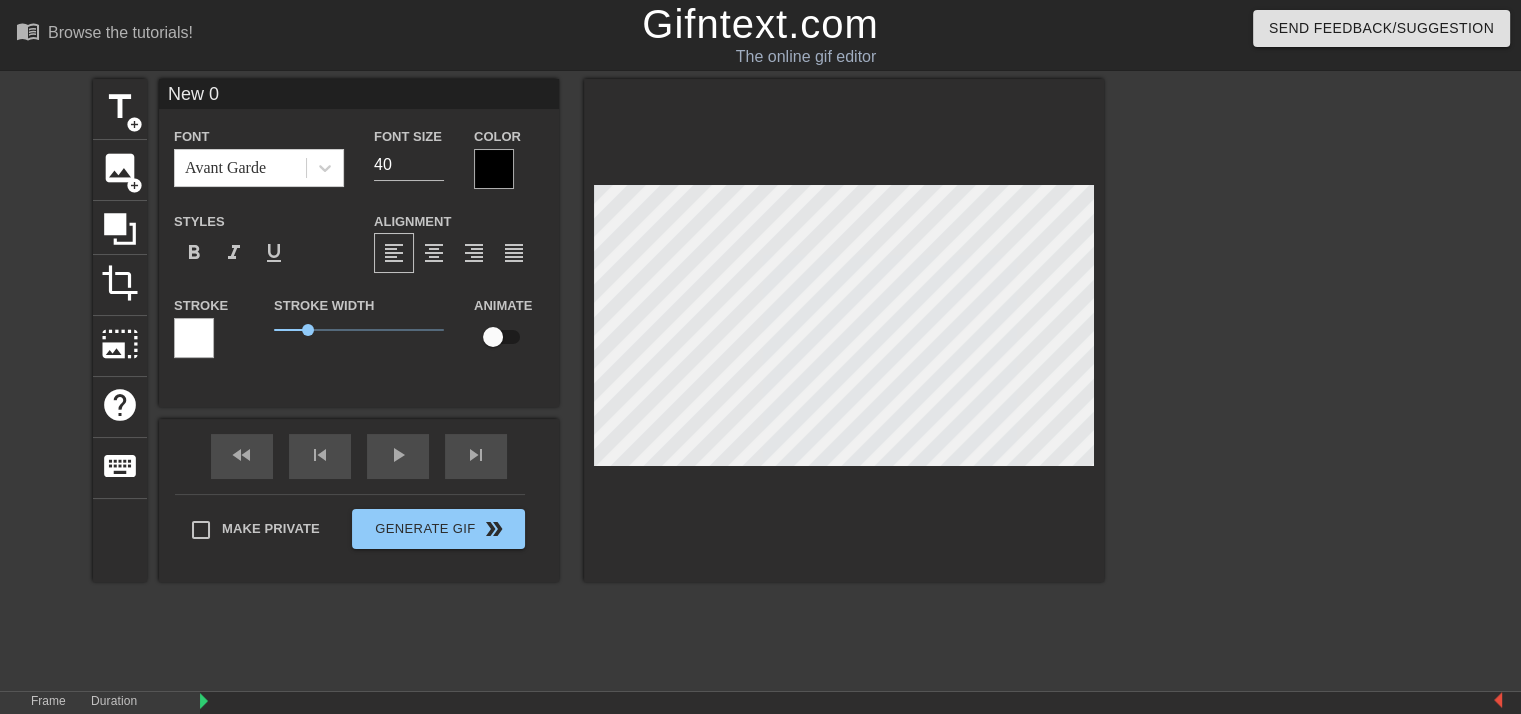 type on "New" 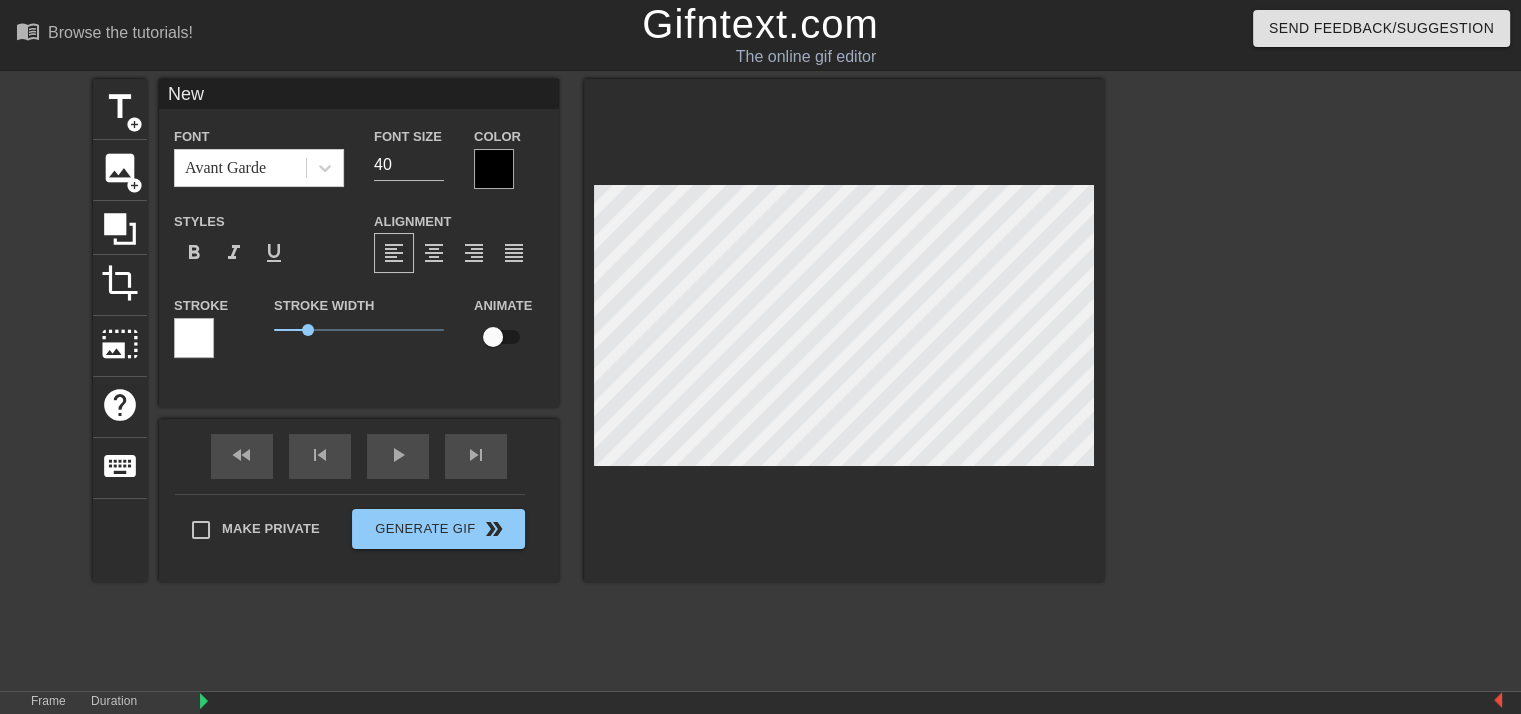 type on "New" 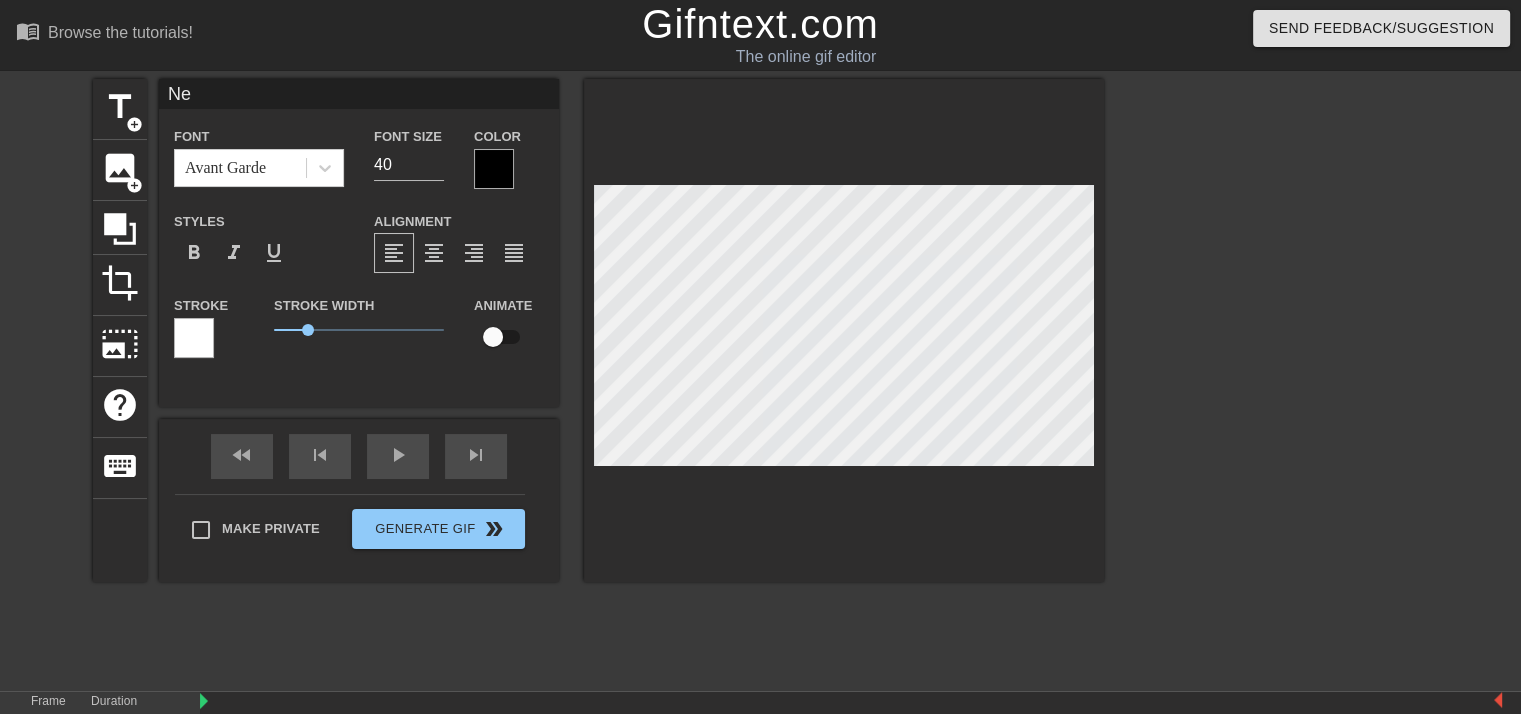 type on "N" 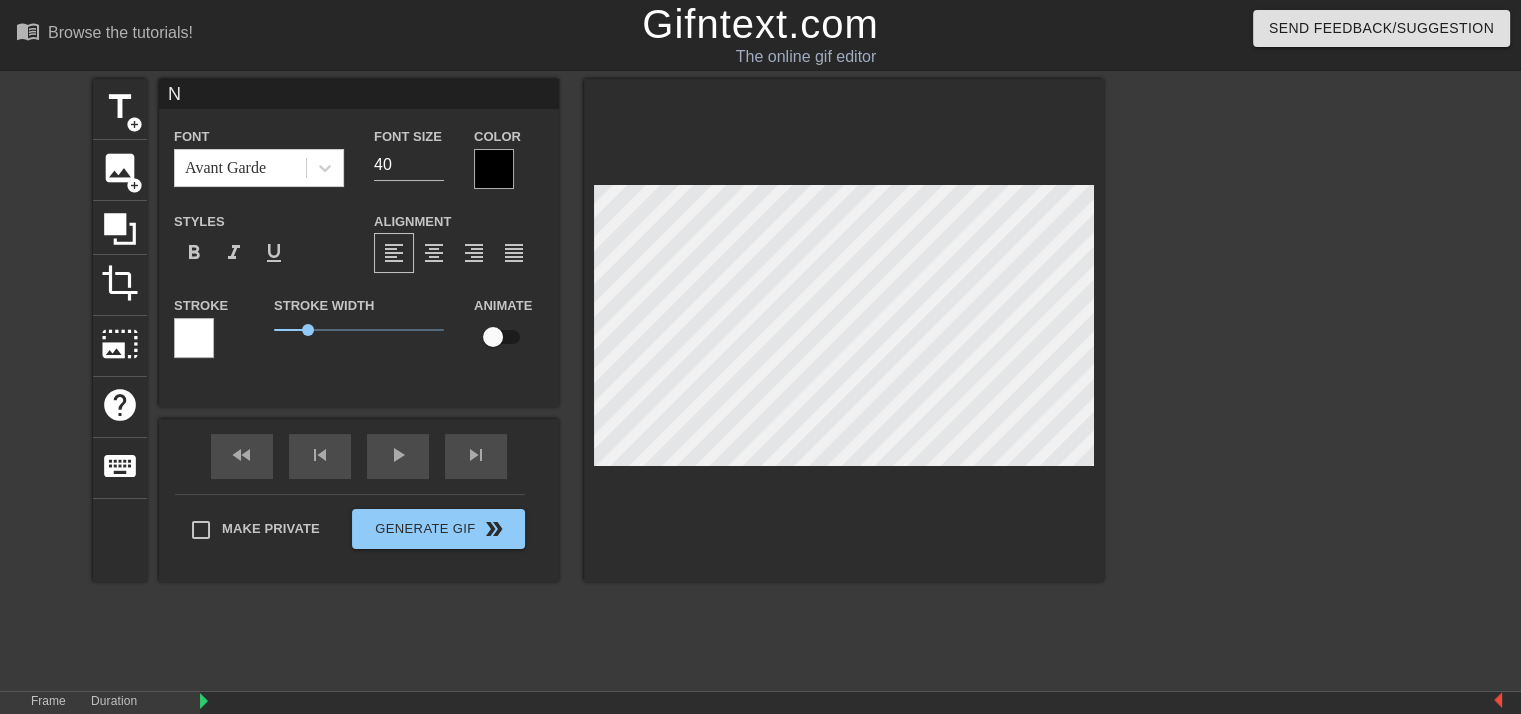 scroll, scrollTop: 2, scrollLeft: 2, axis: both 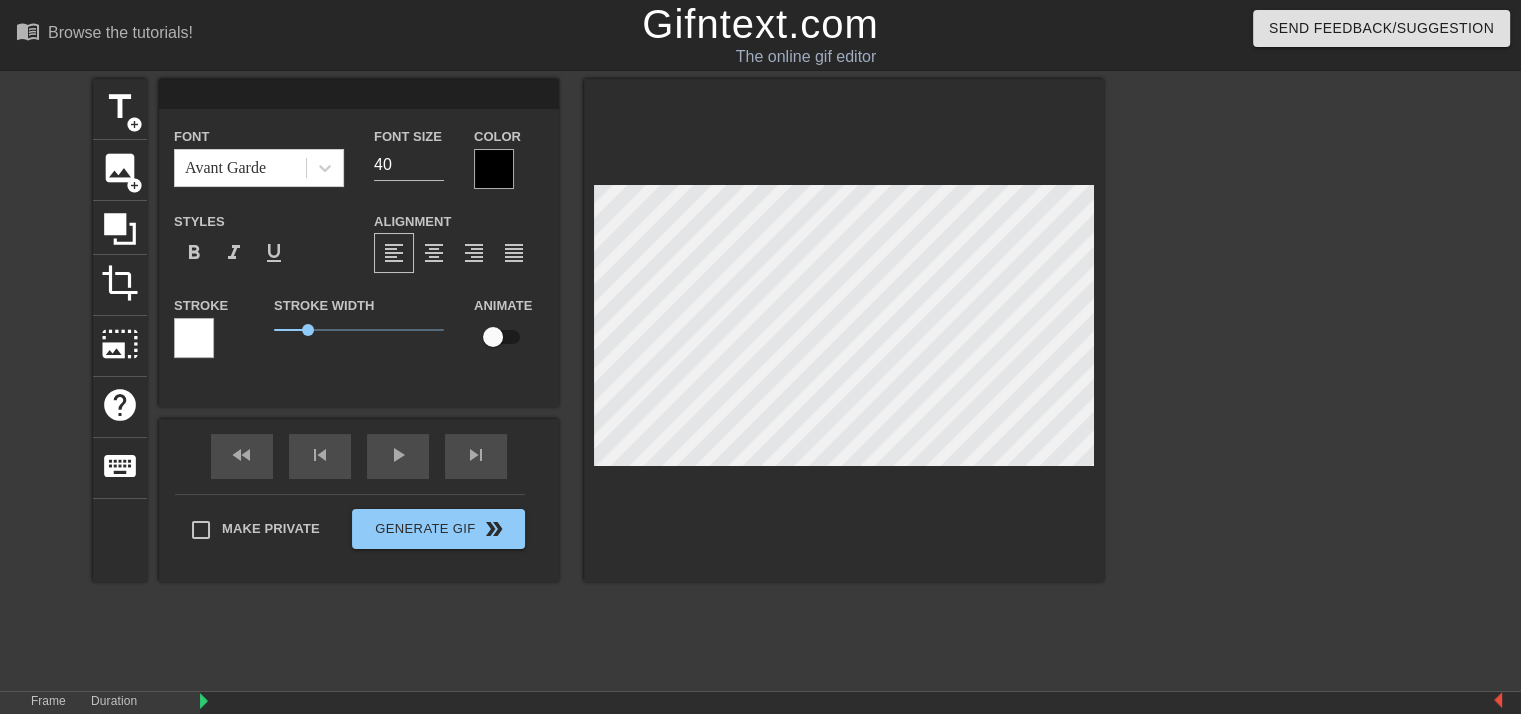 type on "t" 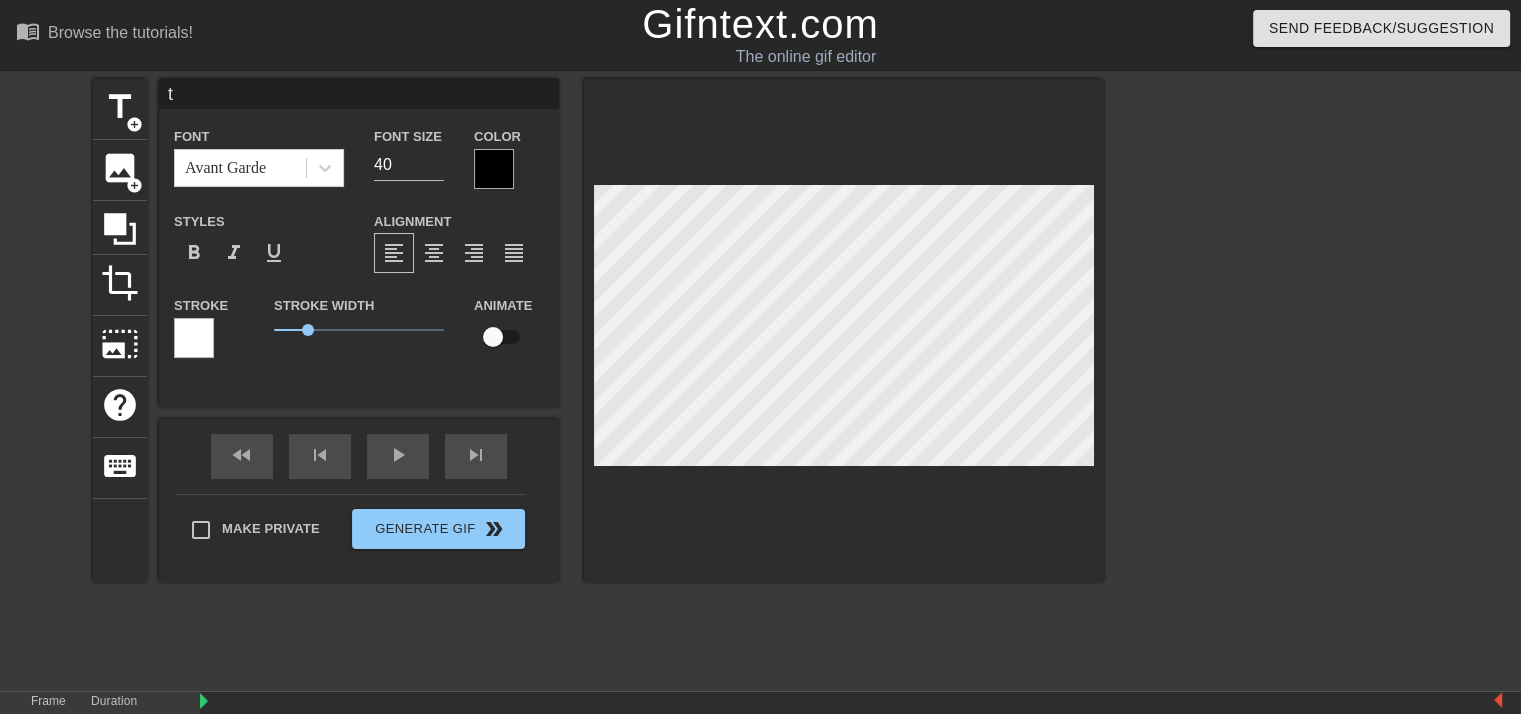 type on "to" 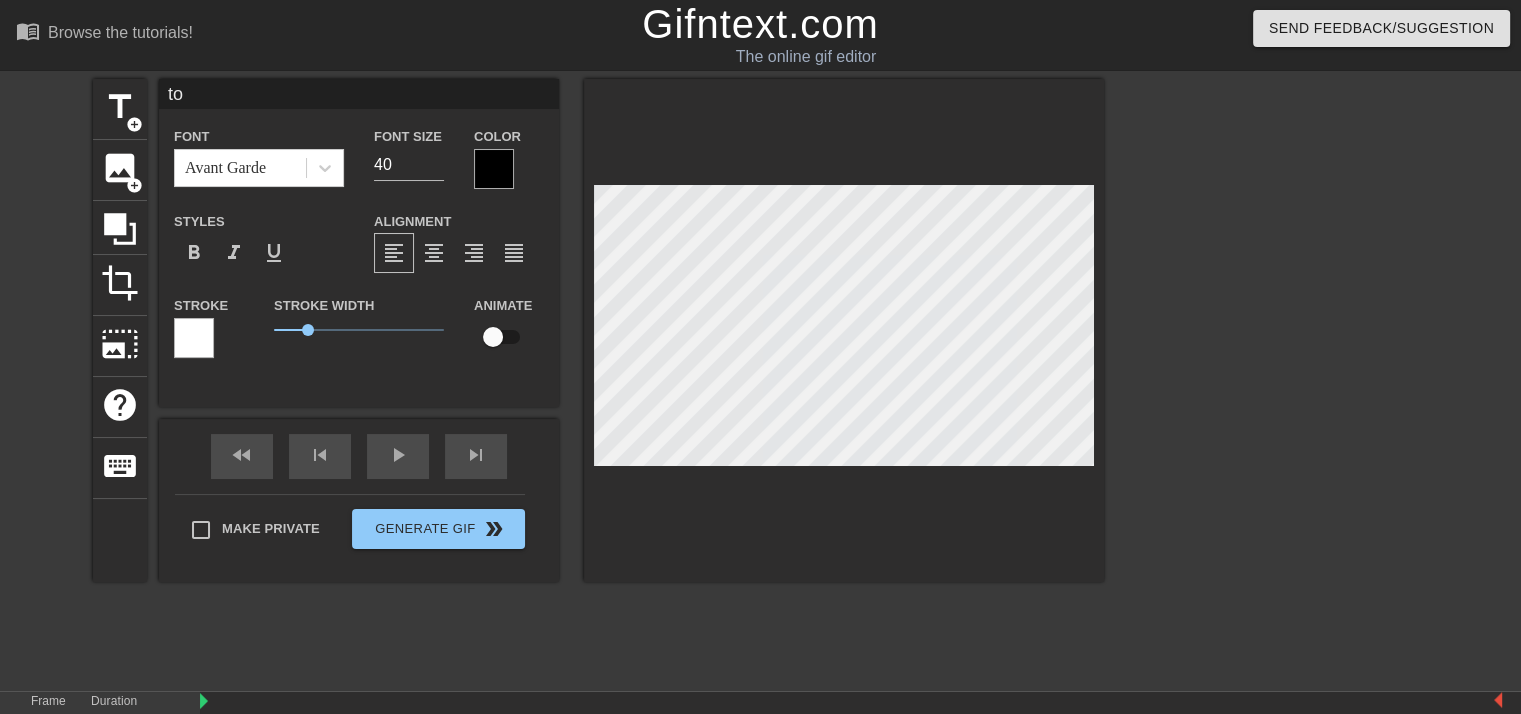 type on "to" 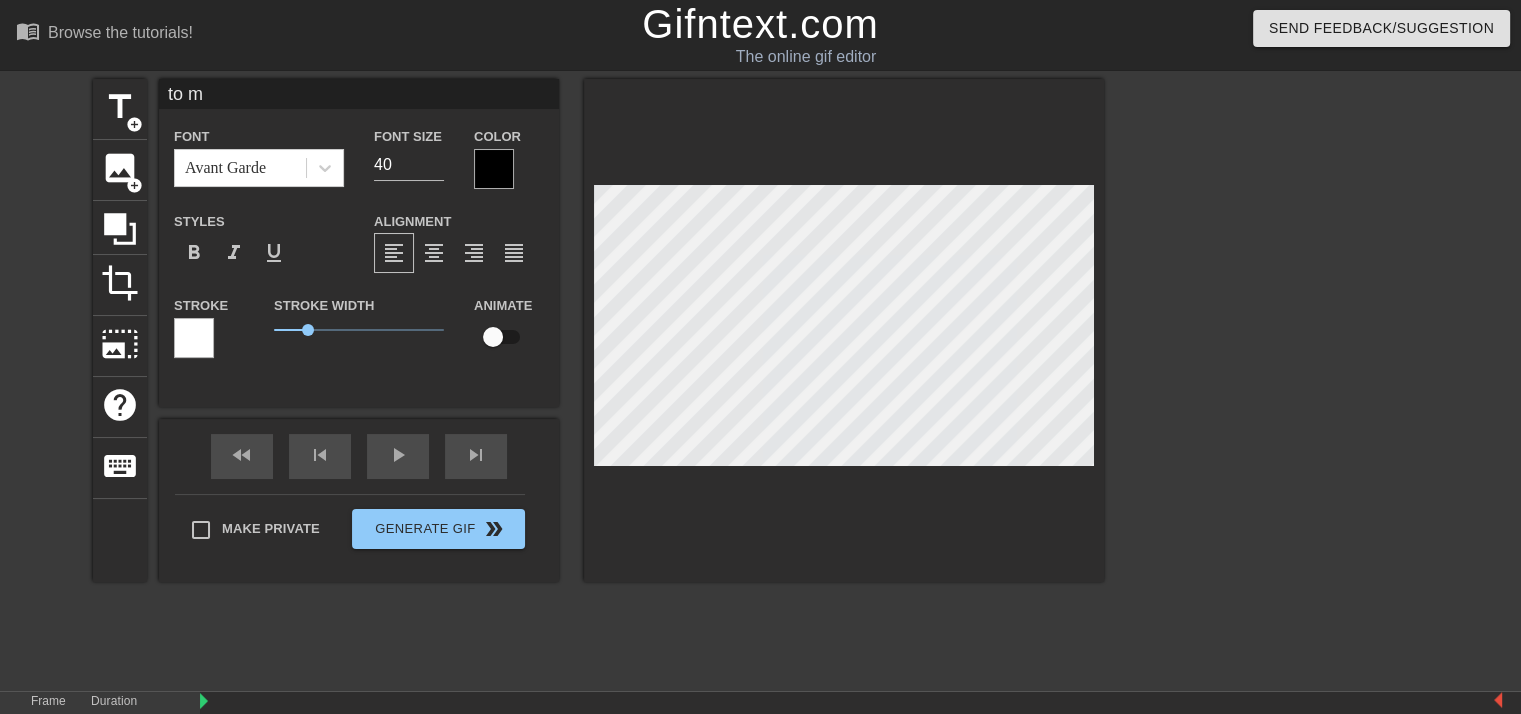 type on "to my" 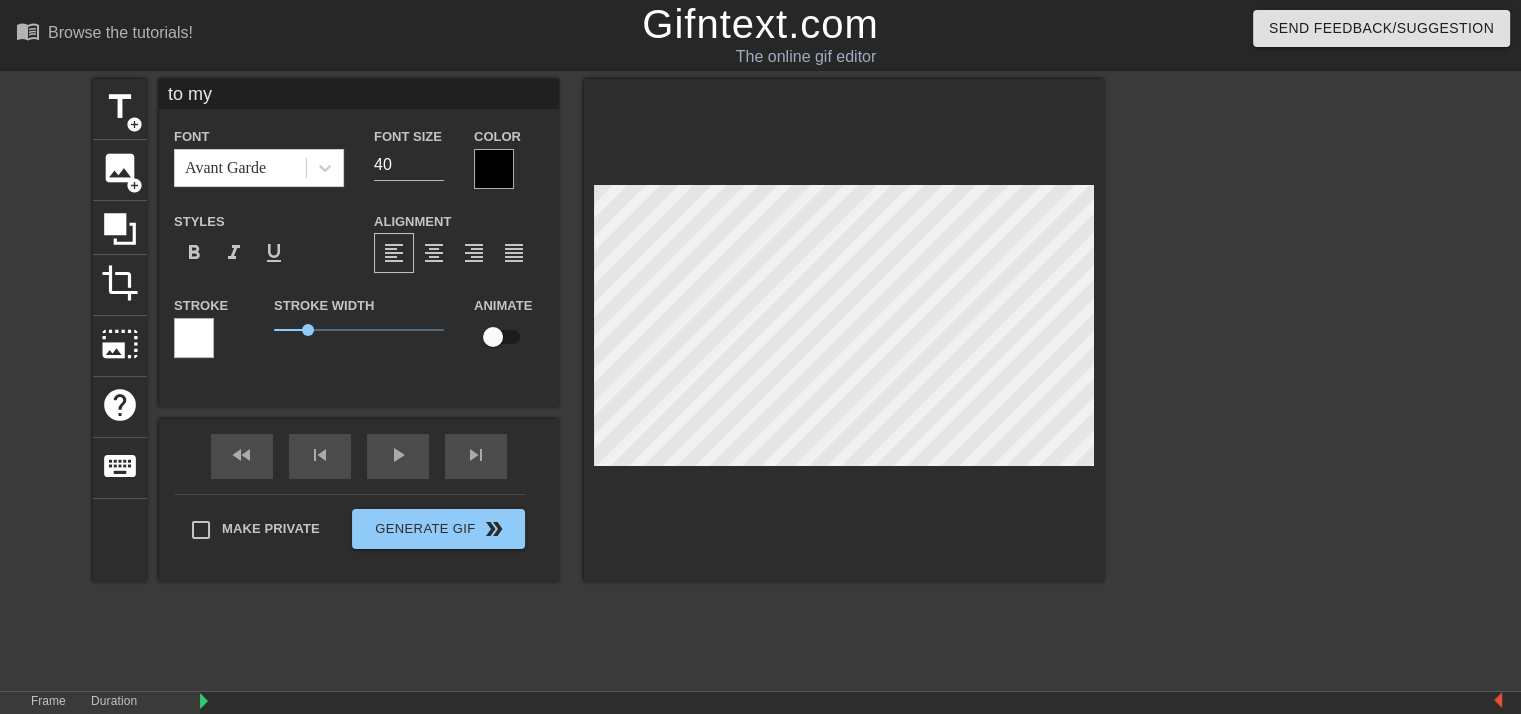 type on "to my" 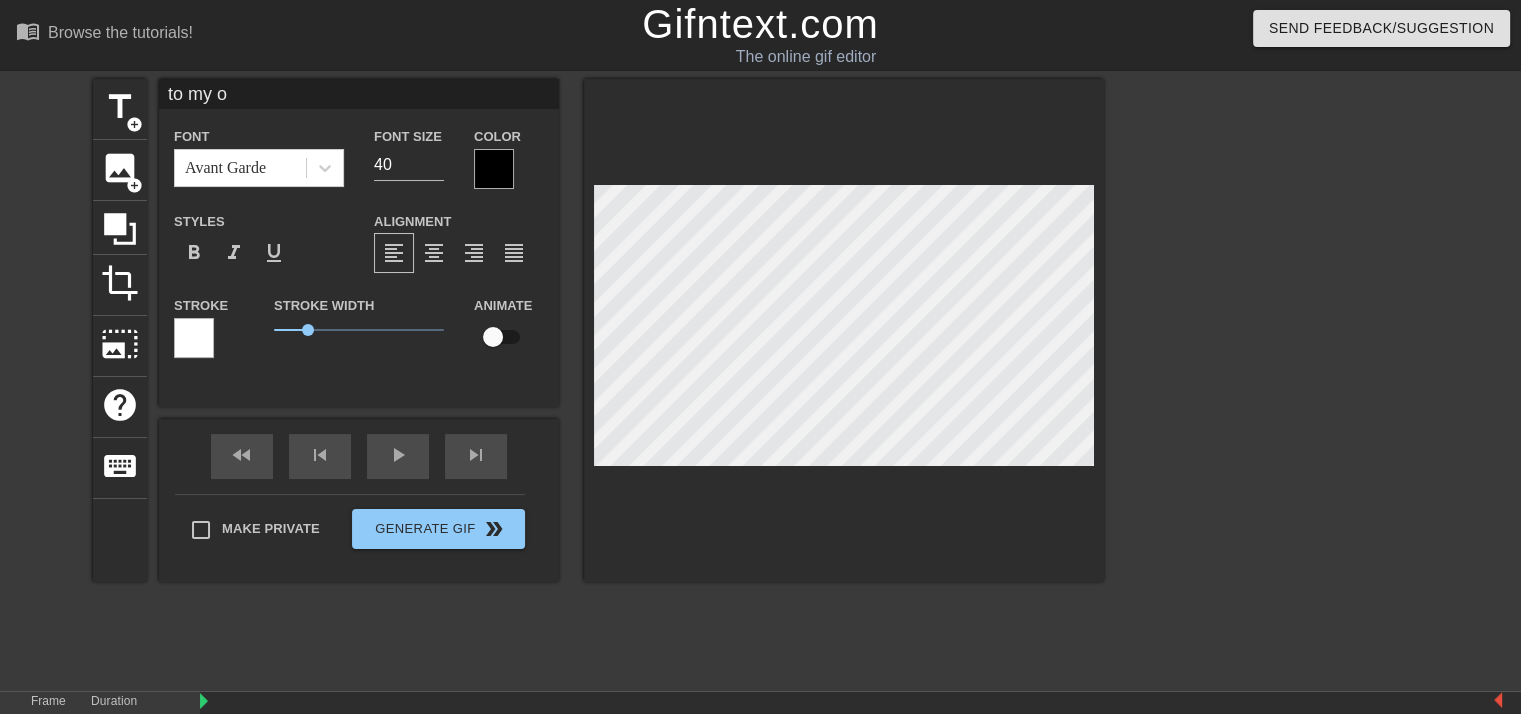 type on "to my ow" 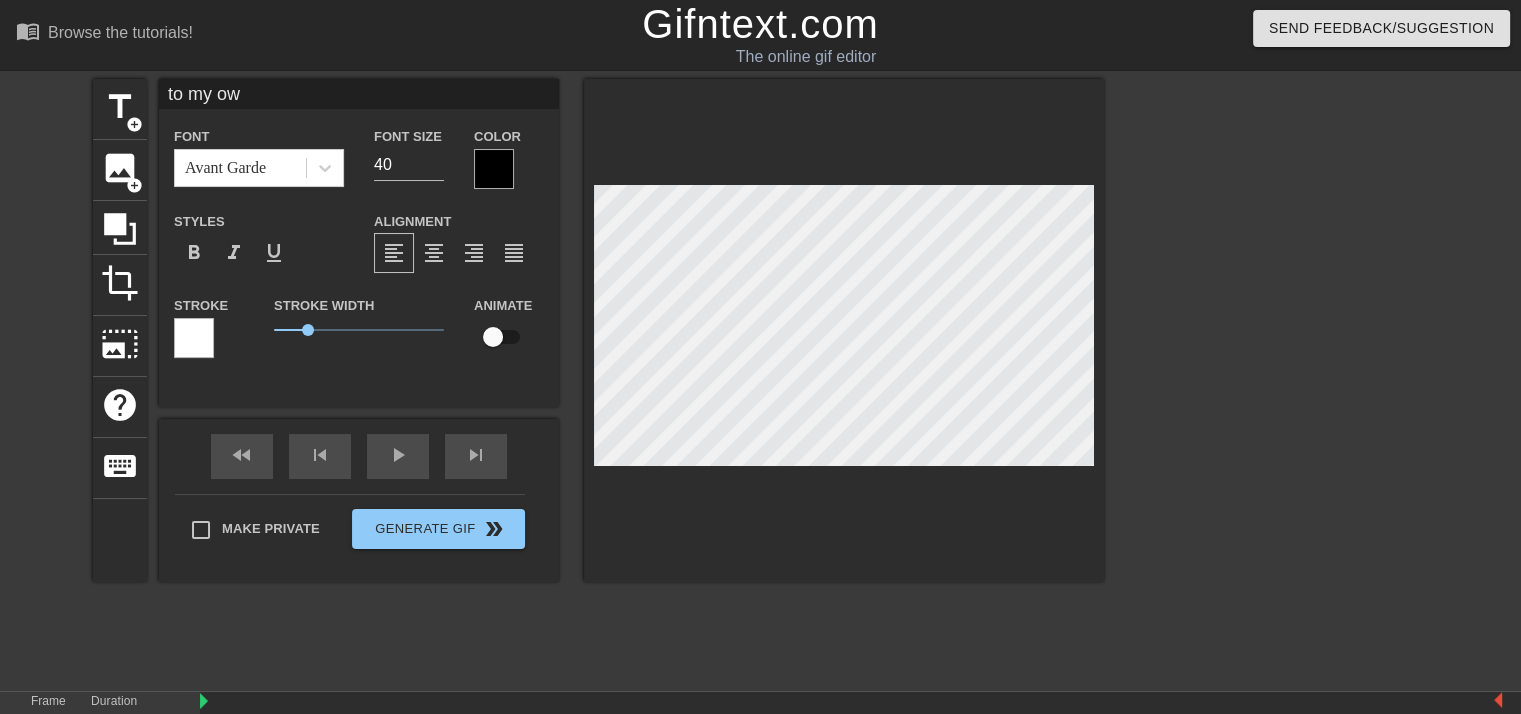 type on "to my own" 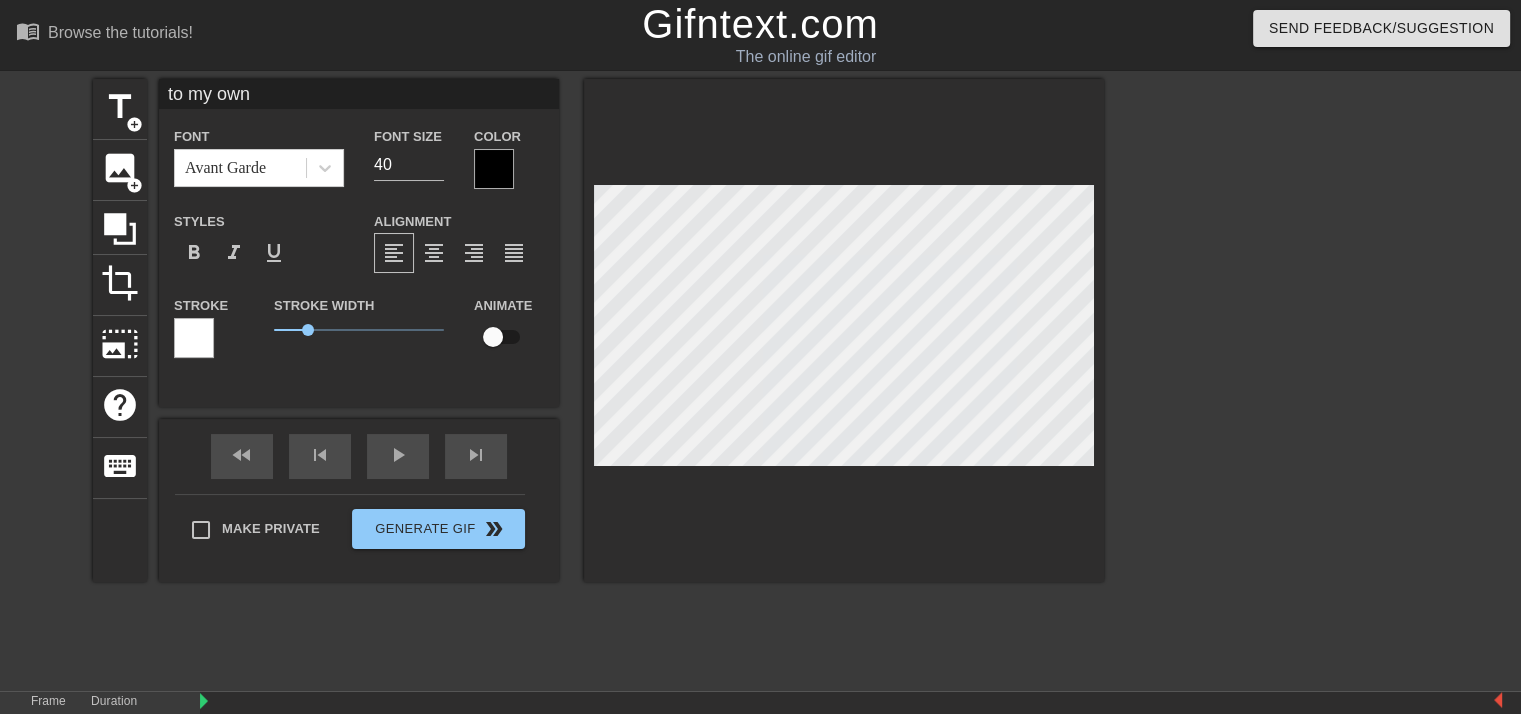 type on "to my own" 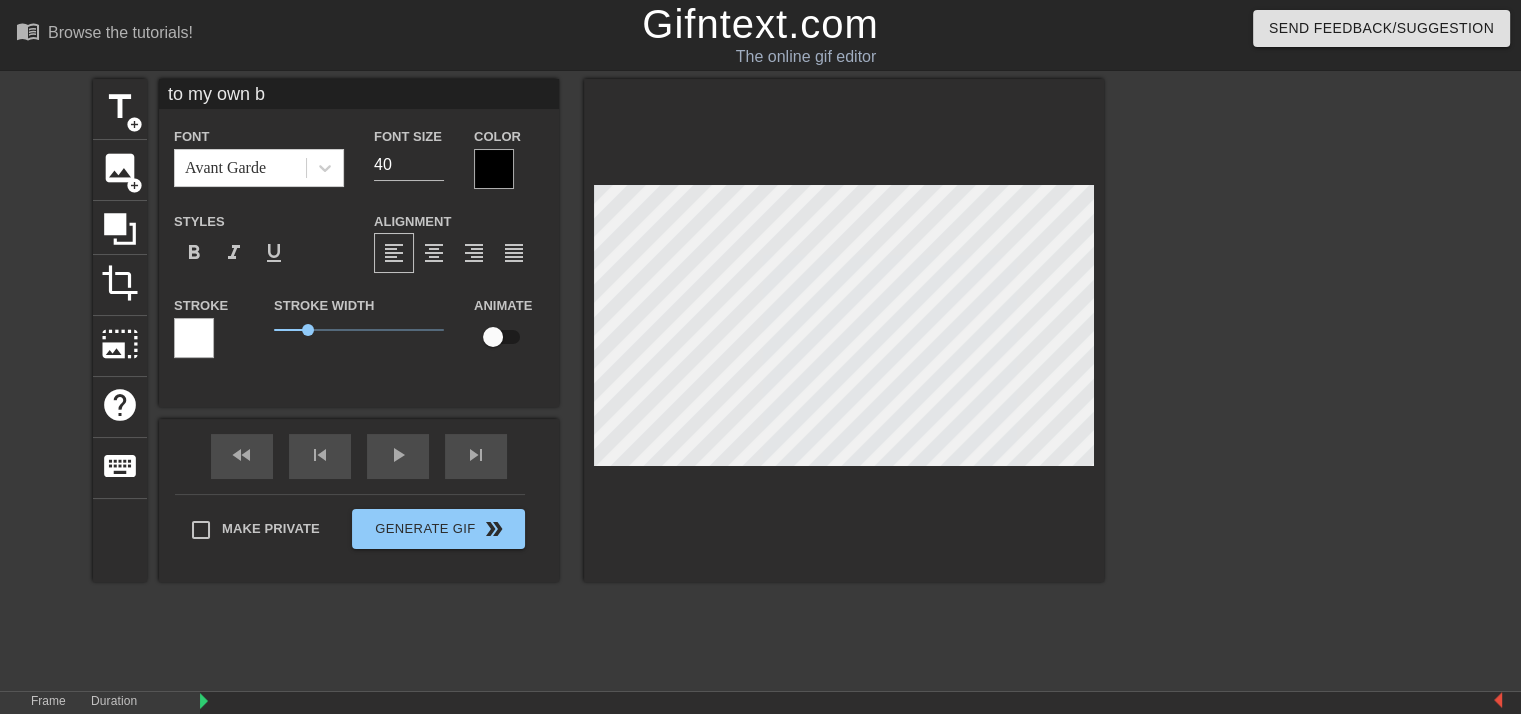 type on "to my own be" 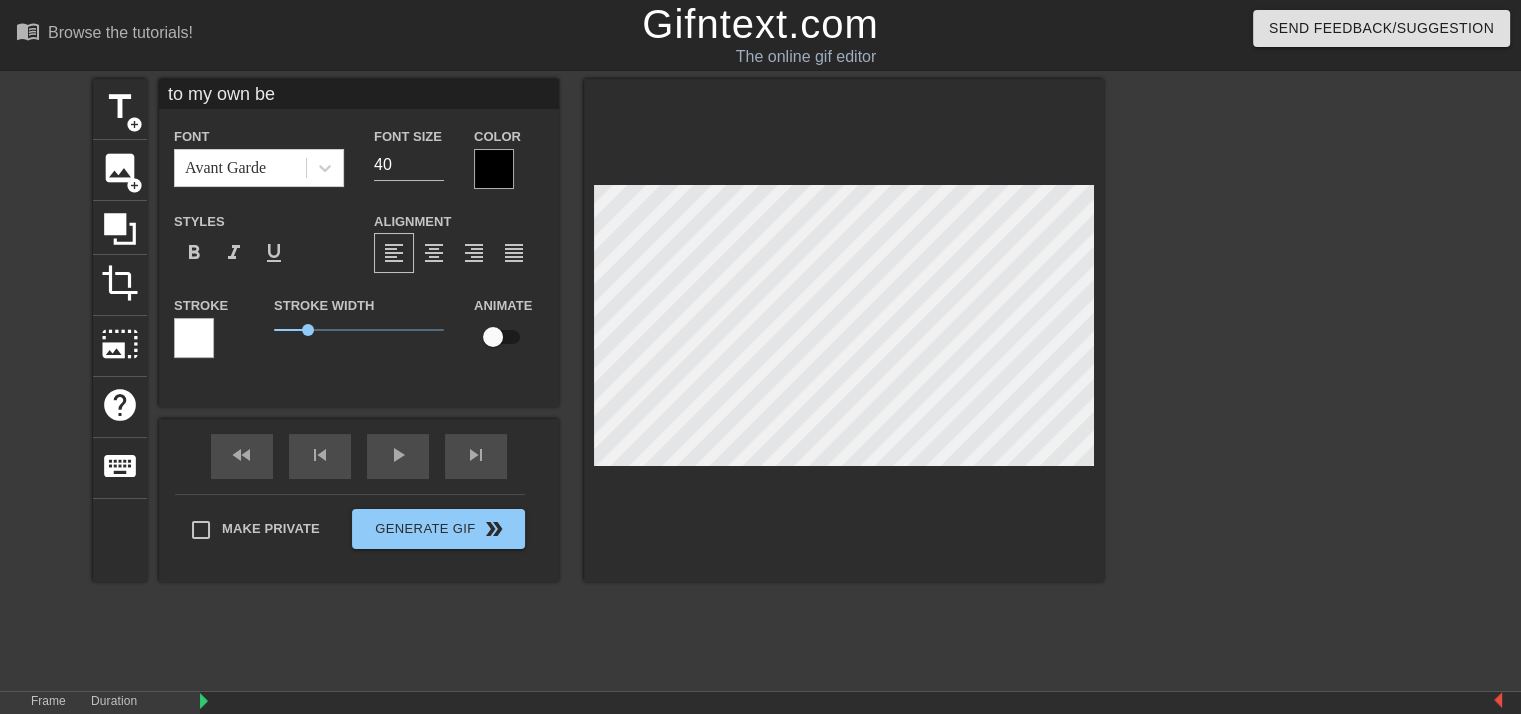 type on "to my own bea" 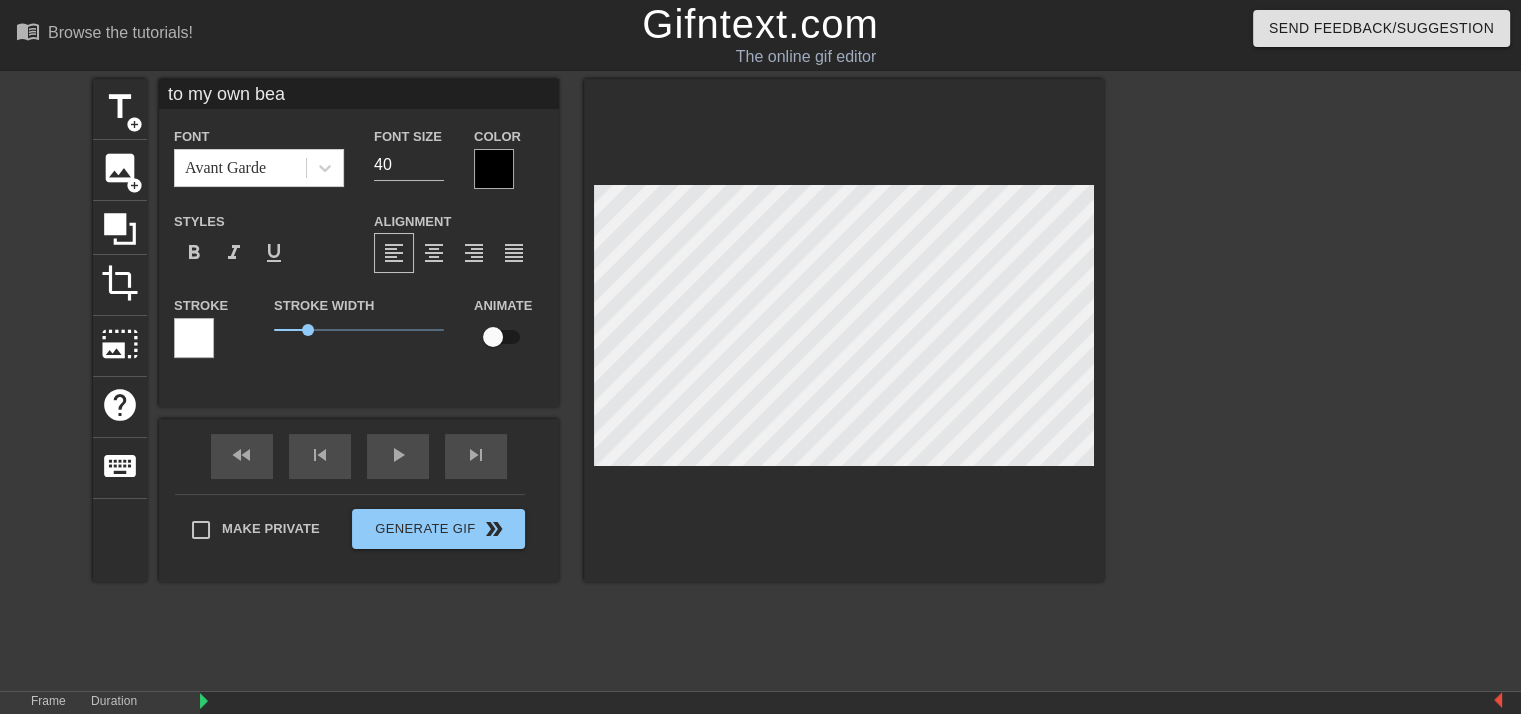 type on "to my own bear" 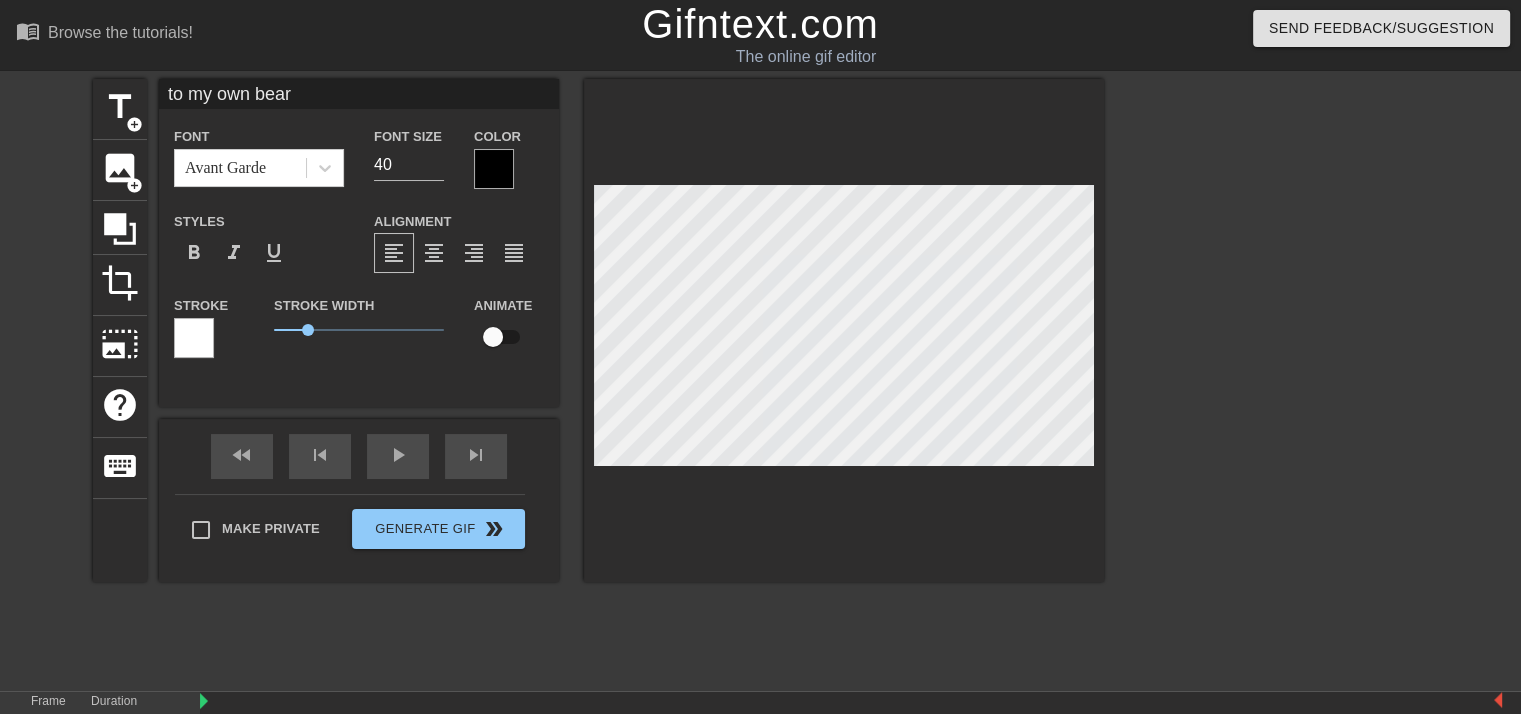 scroll, scrollTop: 2, scrollLeft: 7, axis: both 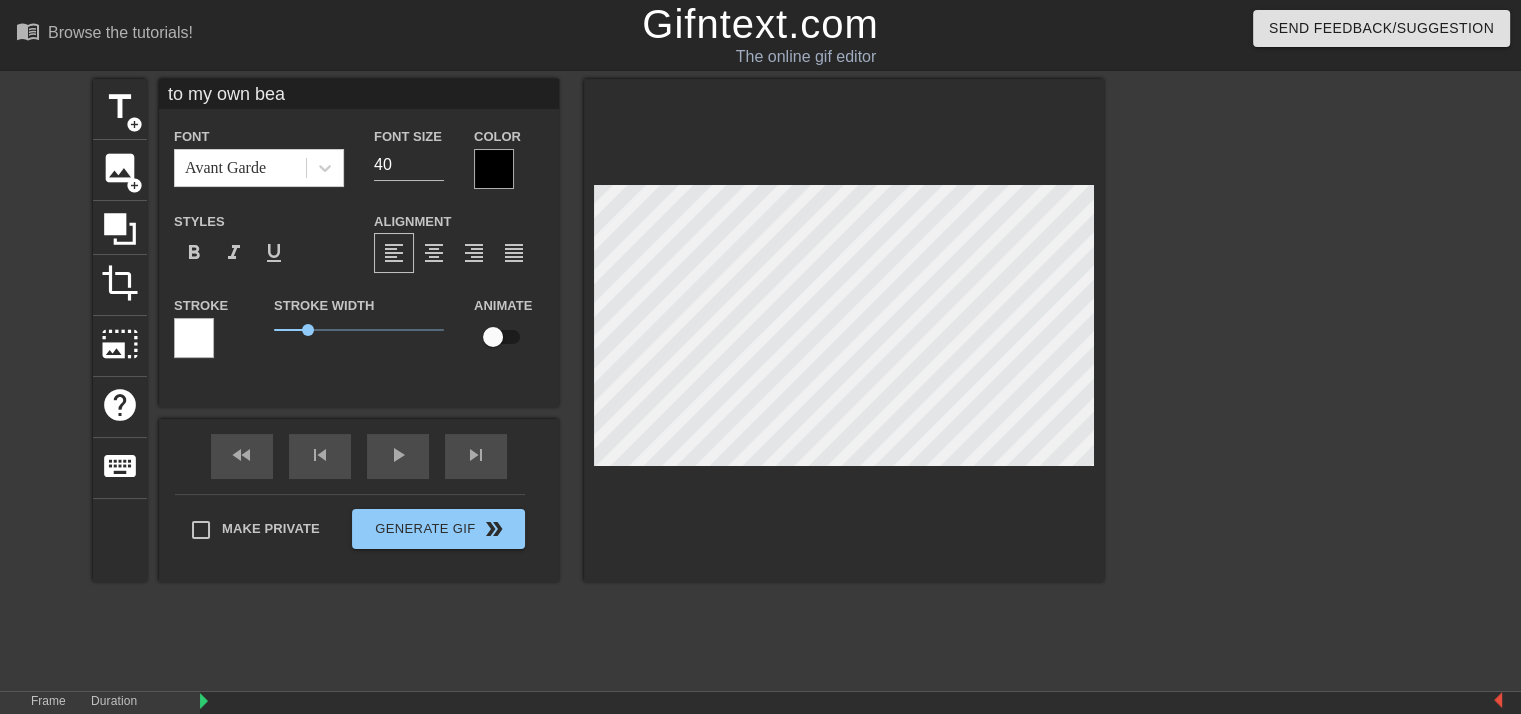 type on "to my own beat" 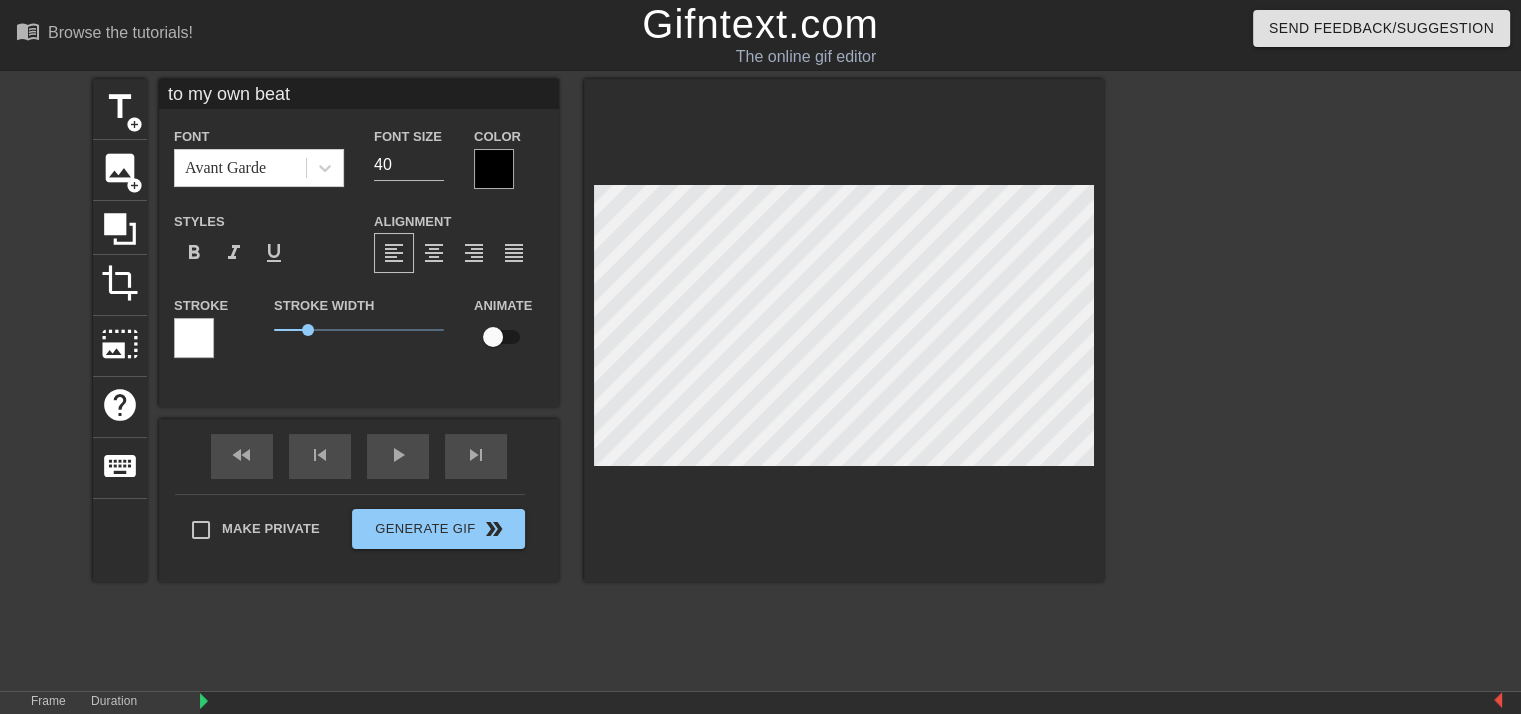 type on "to my own beat" 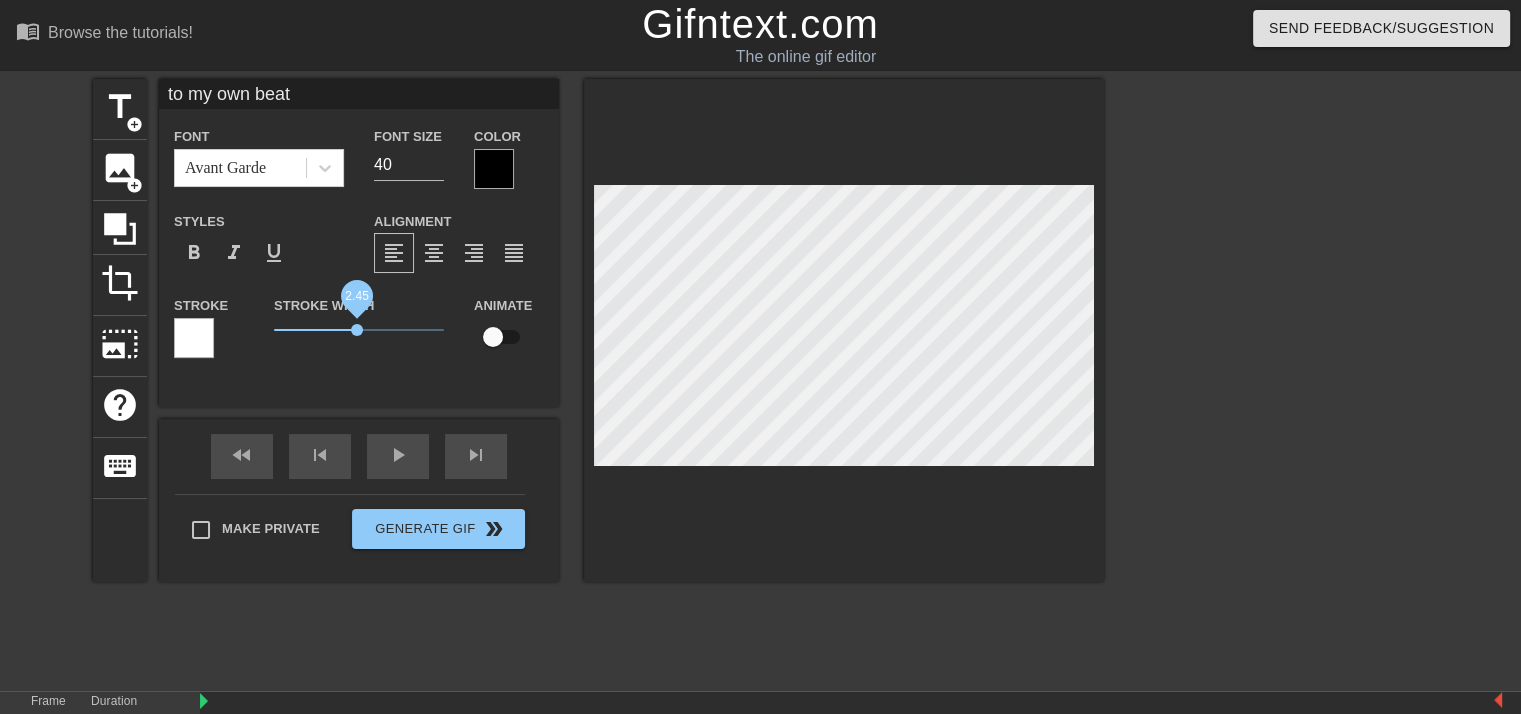 drag, startPoint x: 313, startPoint y: 327, endPoint x: 358, endPoint y: 334, distance: 45.54119 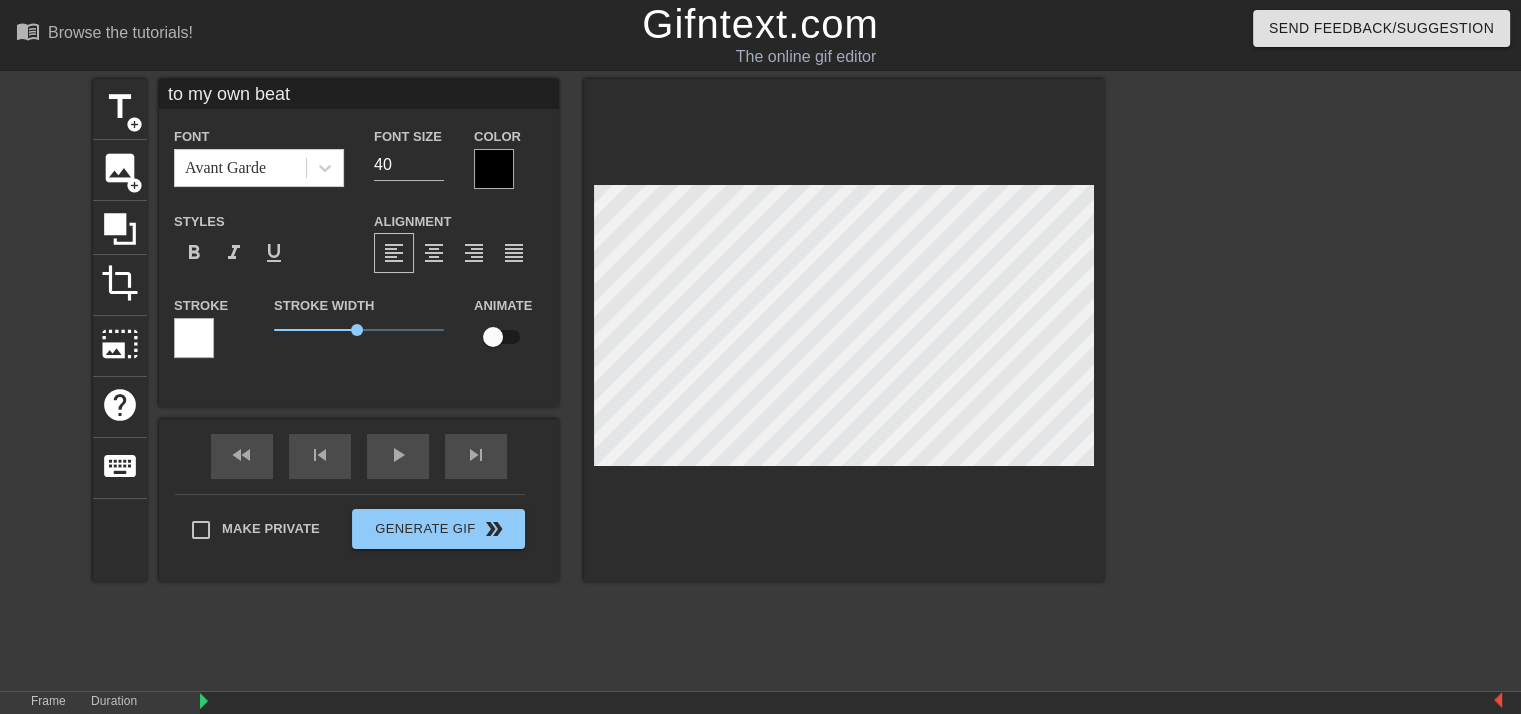 click at bounding box center (494, 169) 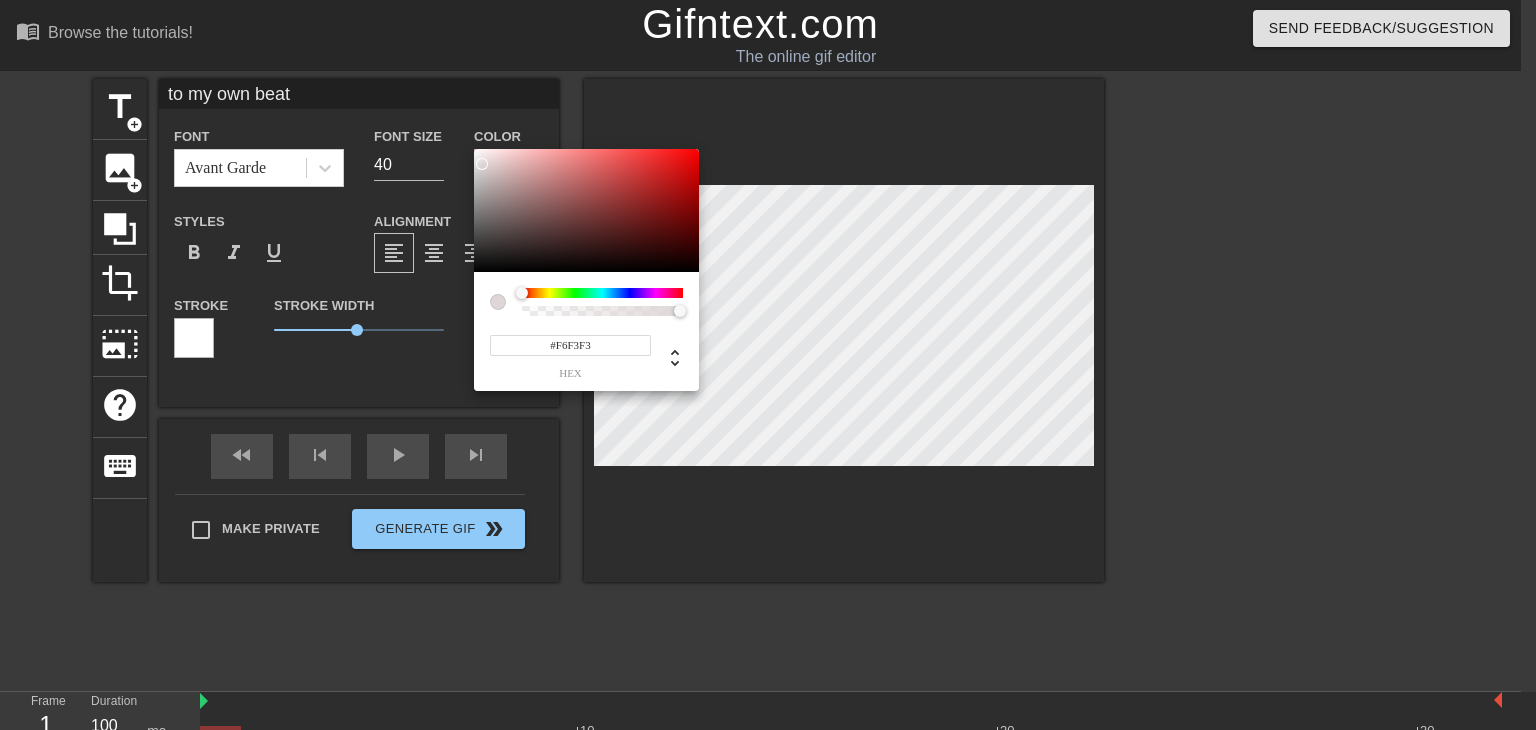 type on "#FFFFFF" 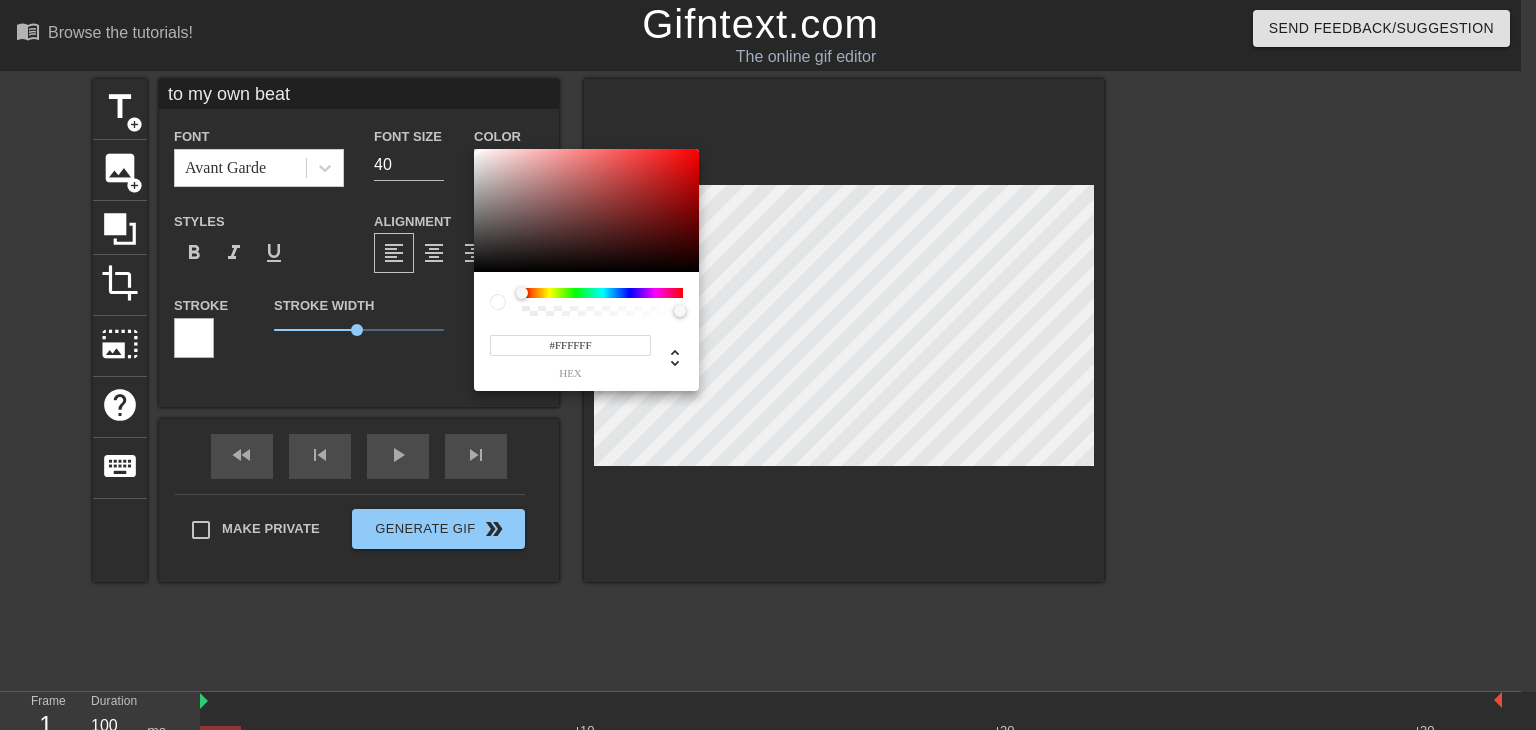 drag, startPoint x: 486, startPoint y: 176, endPoint x: 444, endPoint y: 113, distance: 75.716576 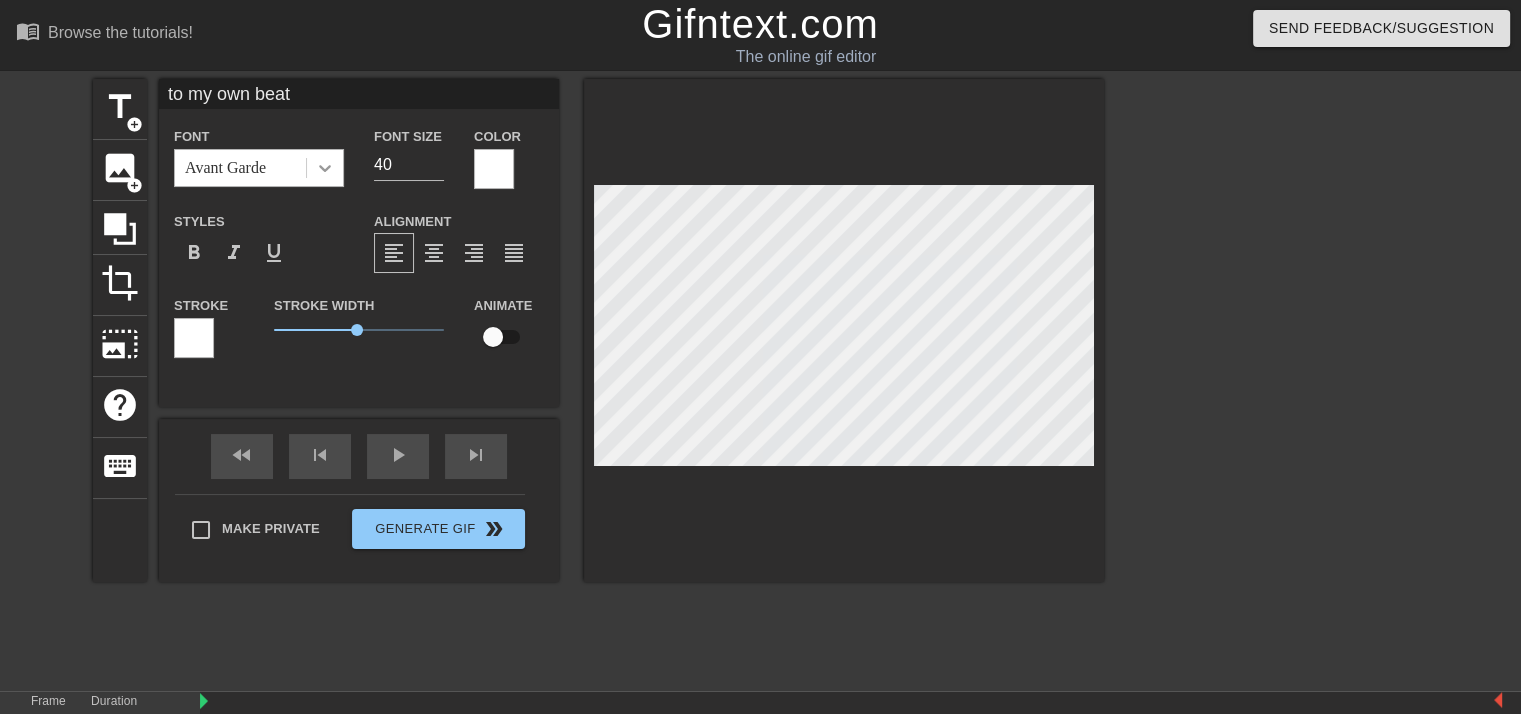 click 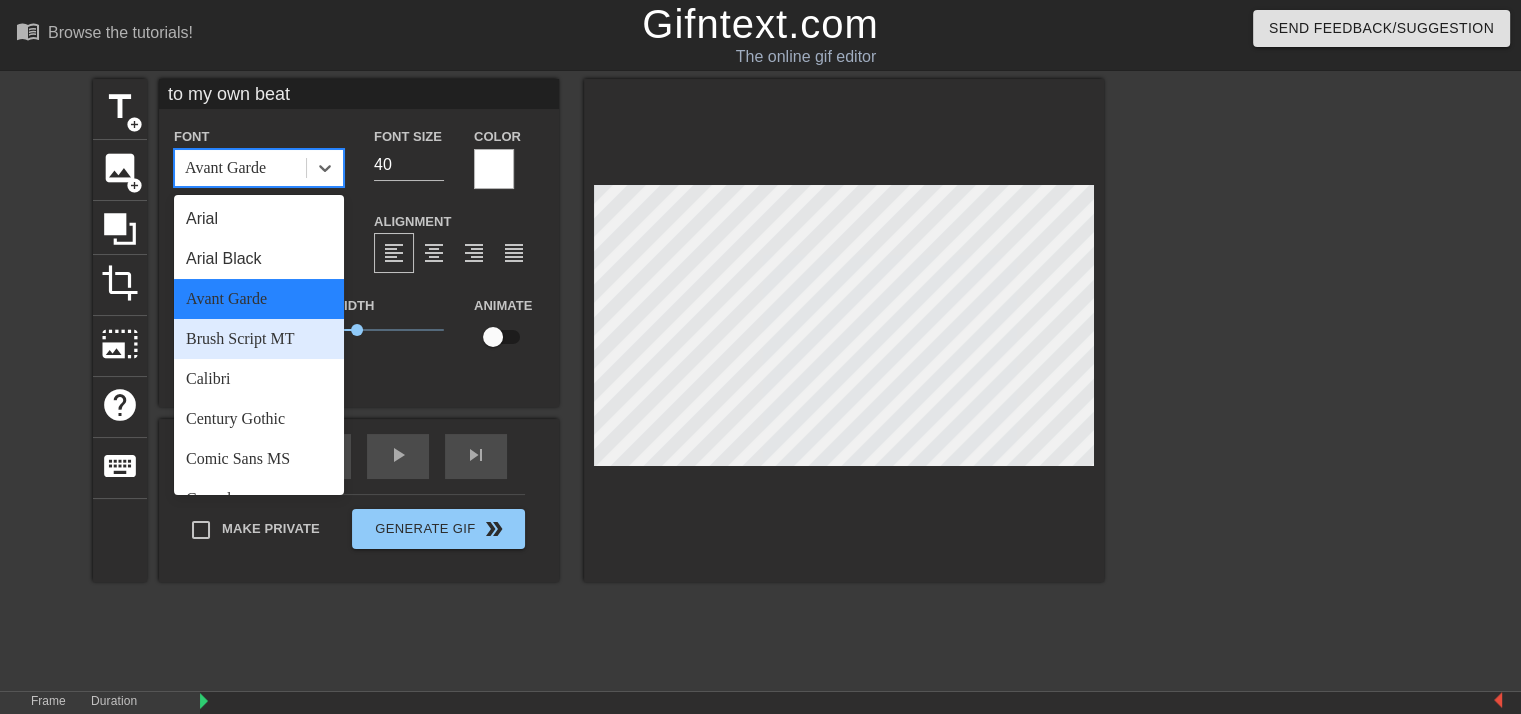 click on "Brush Script MT" at bounding box center (259, 339) 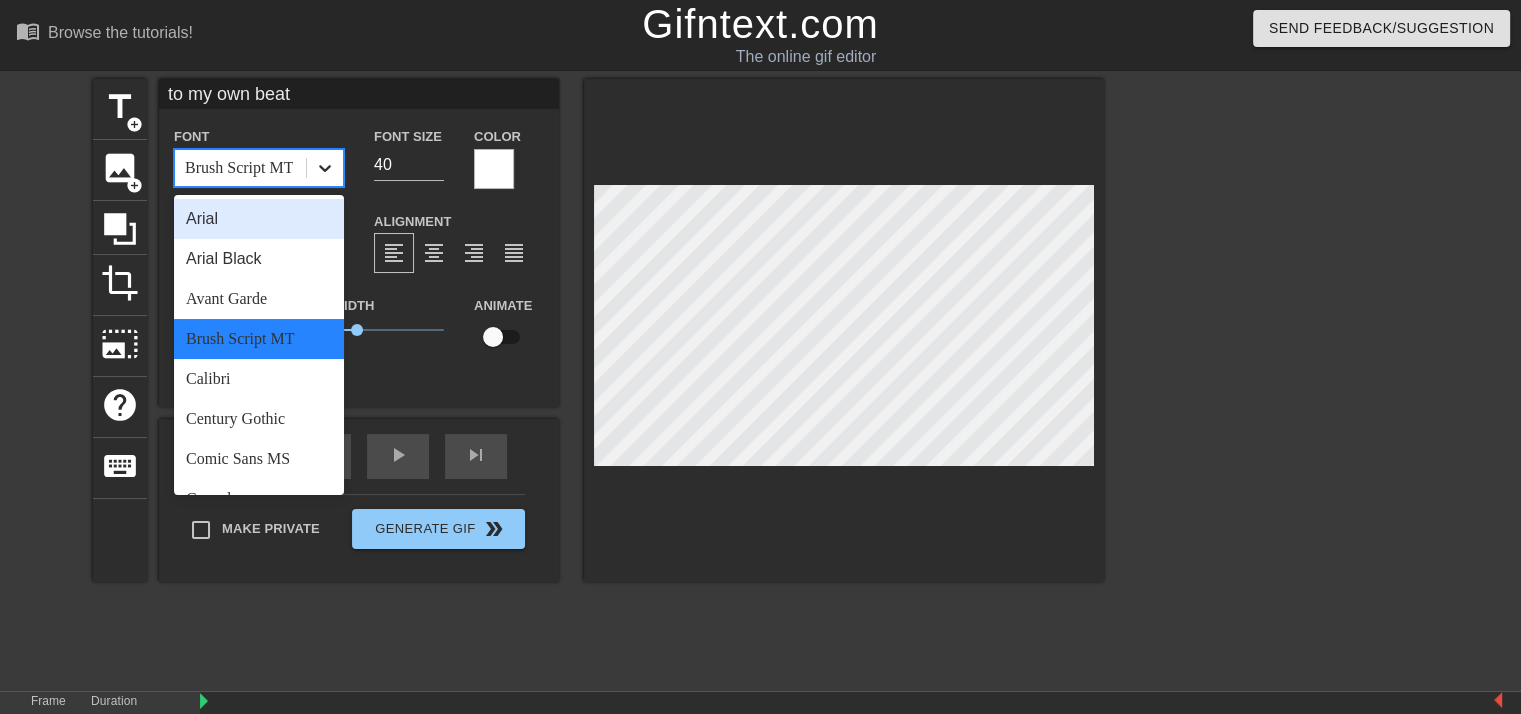 click at bounding box center [325, 168] 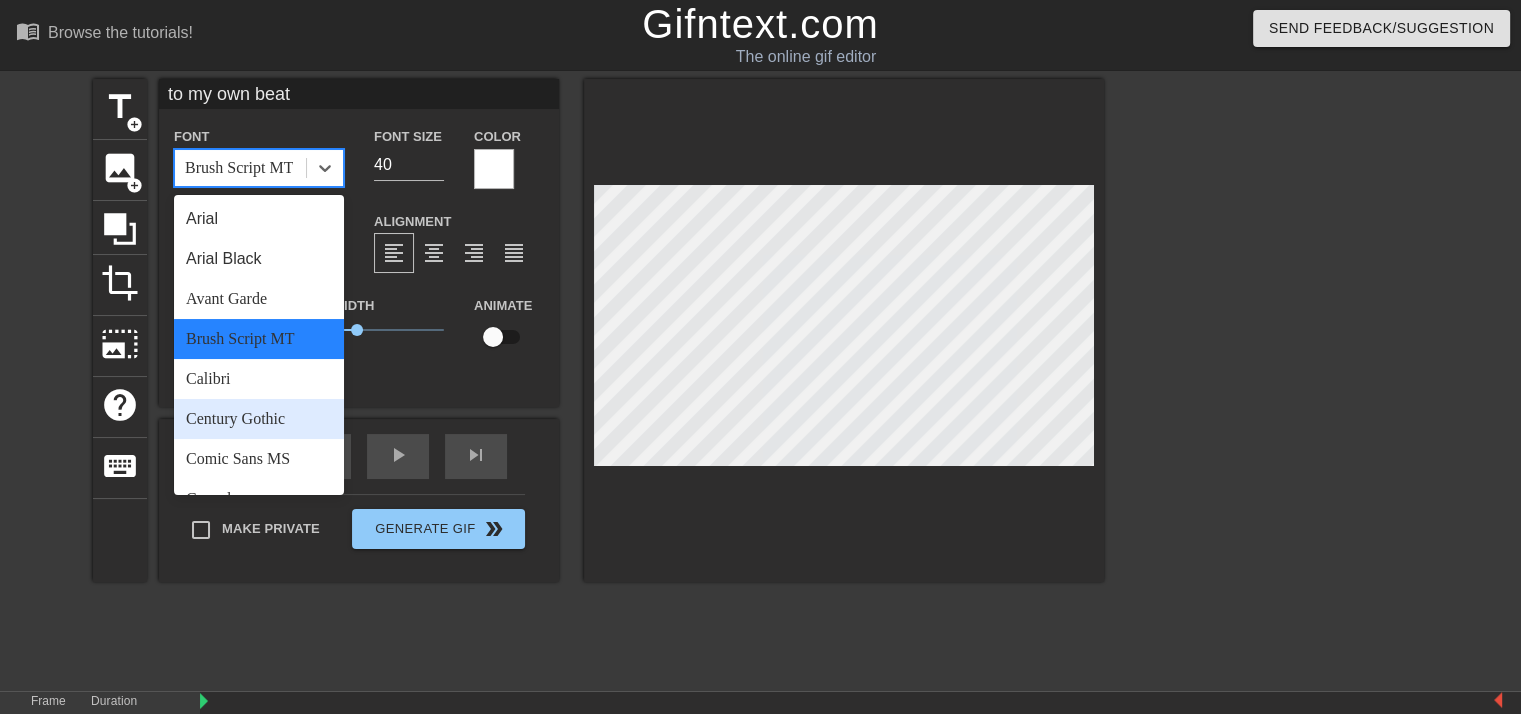click on "Century Gothic" at bounding box center [259, 419] 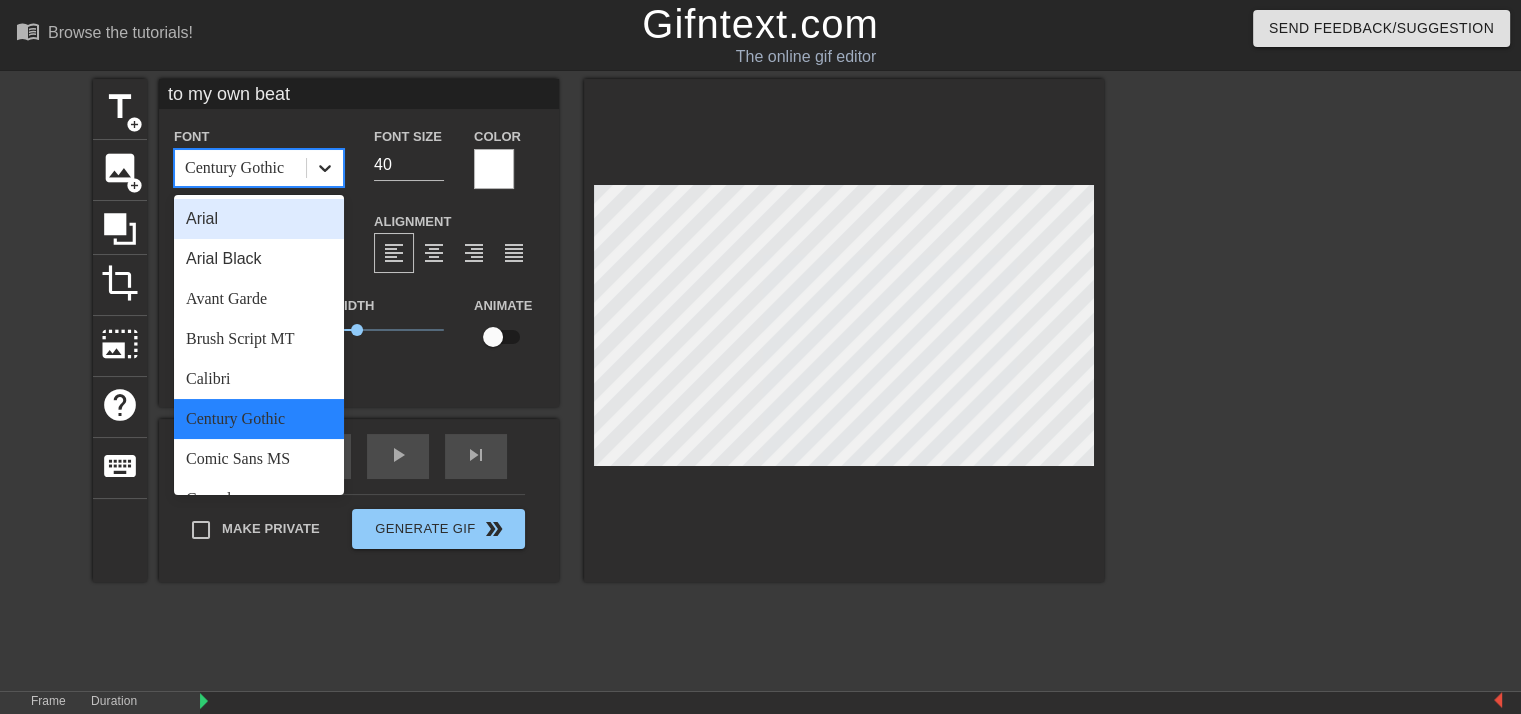 click 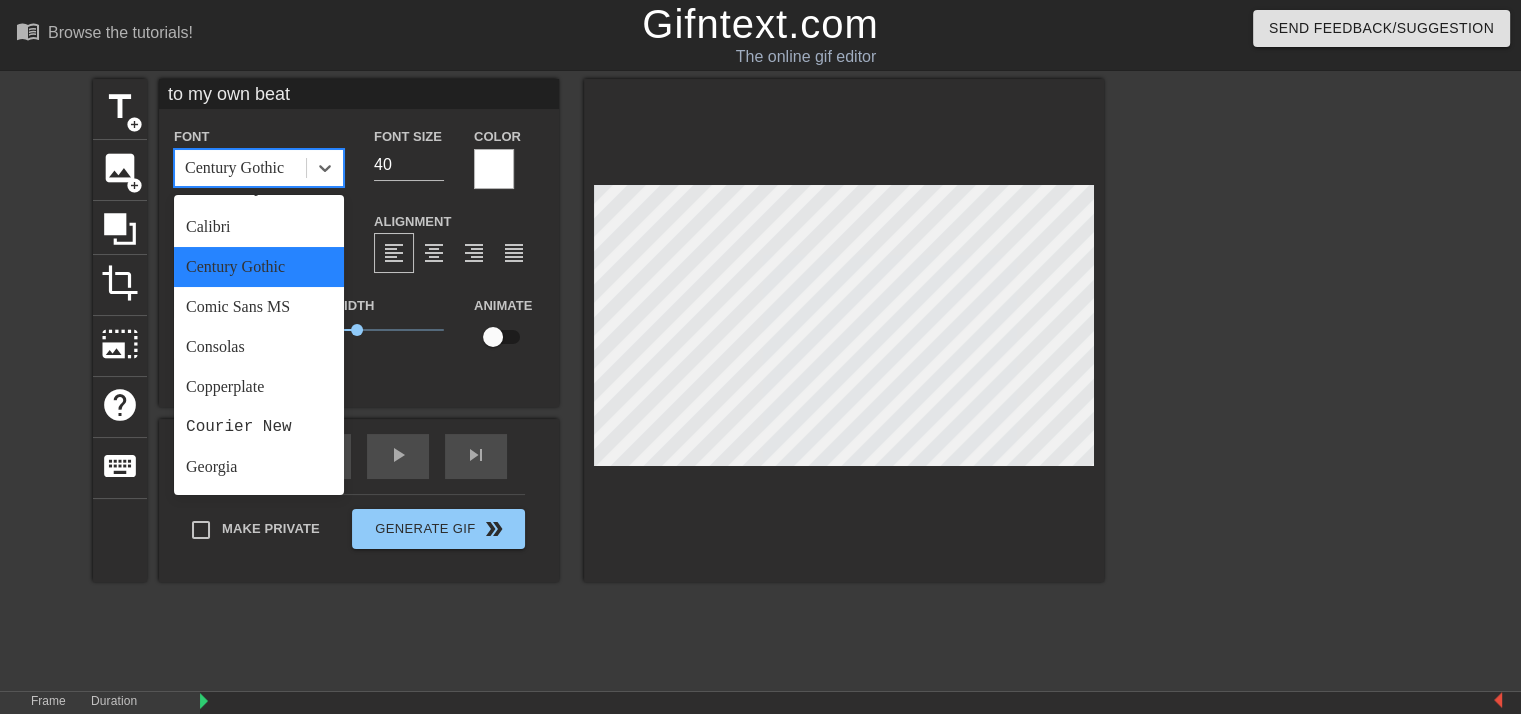 scroll, scrollTop: 156, scrollLeft: 0, axis: vertical 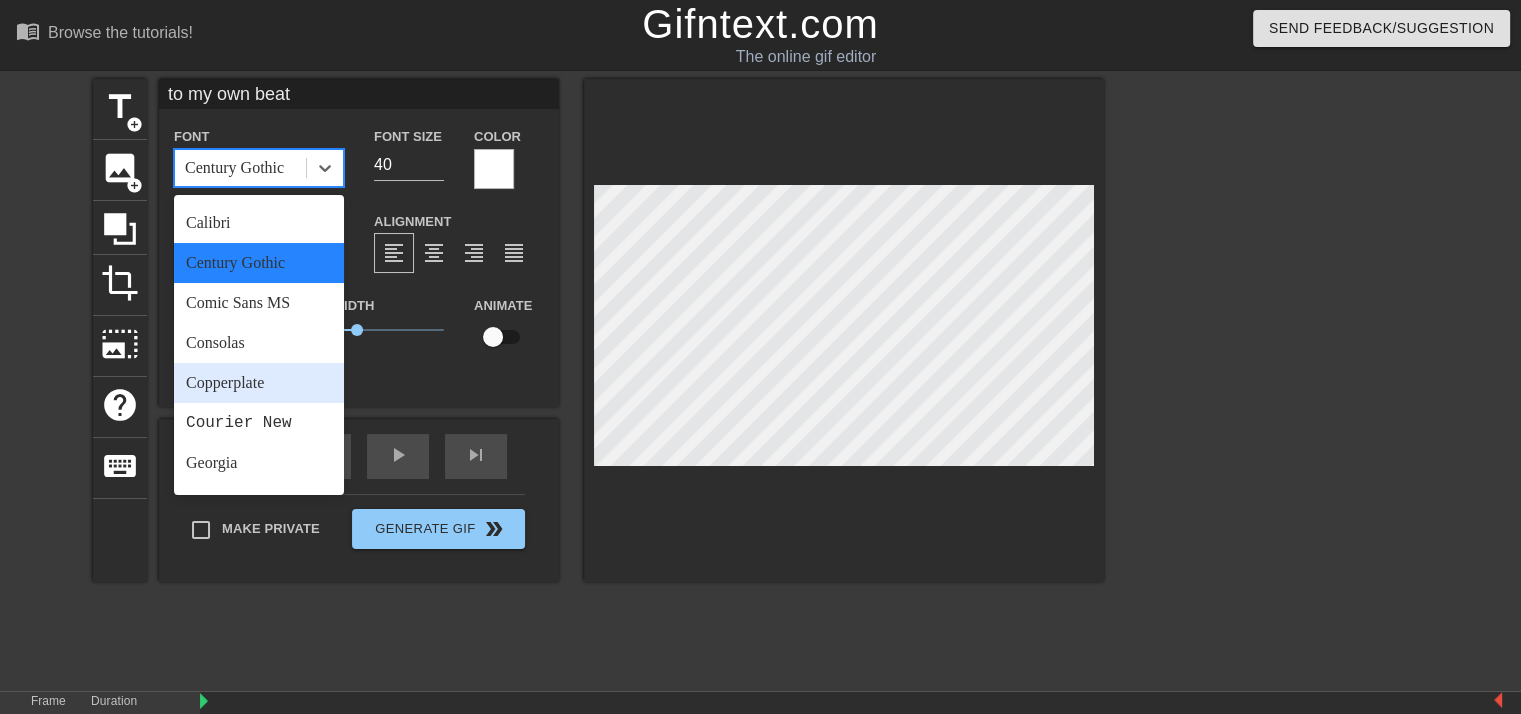 click on "Copperplate" at bounding box center [259, 383] 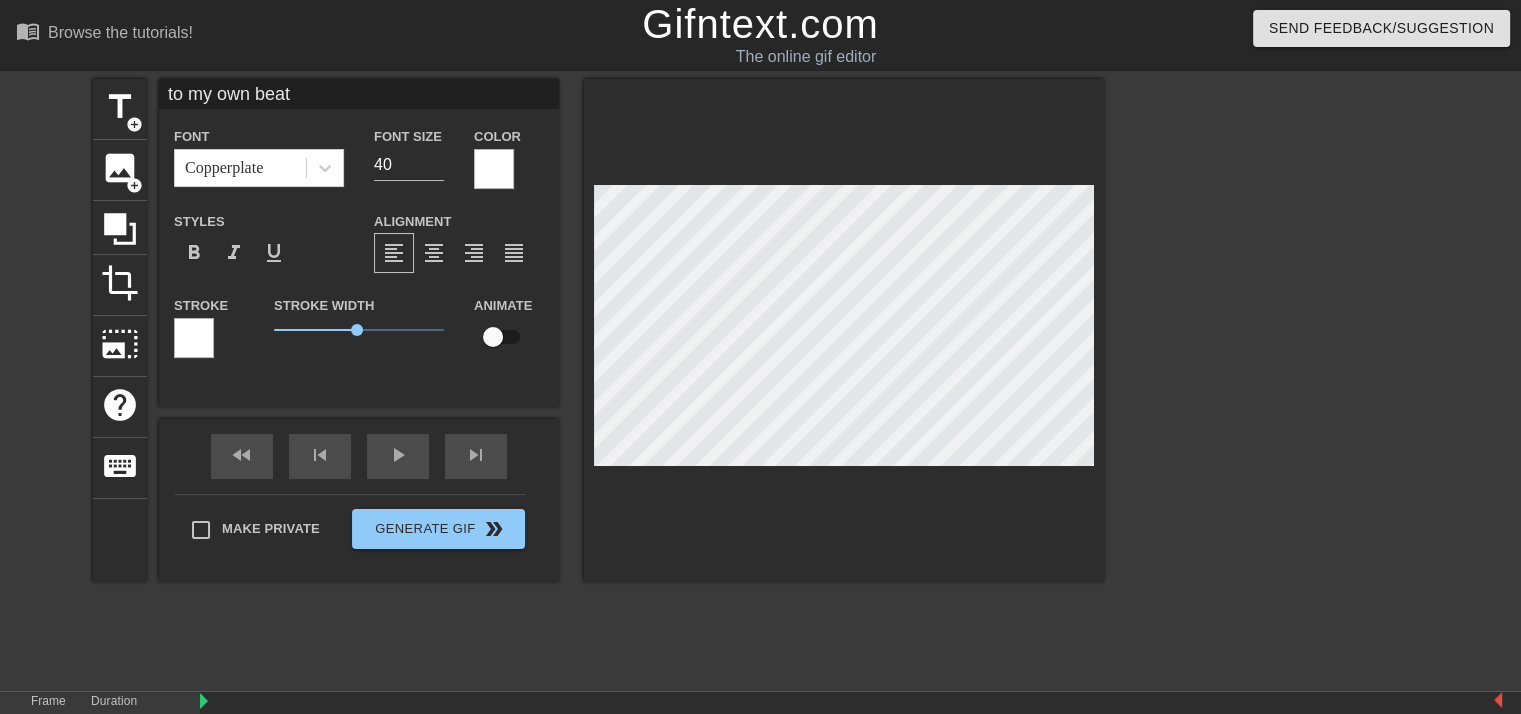 scroll, scrollTop: 2, scrollLeft: 2, axis: both 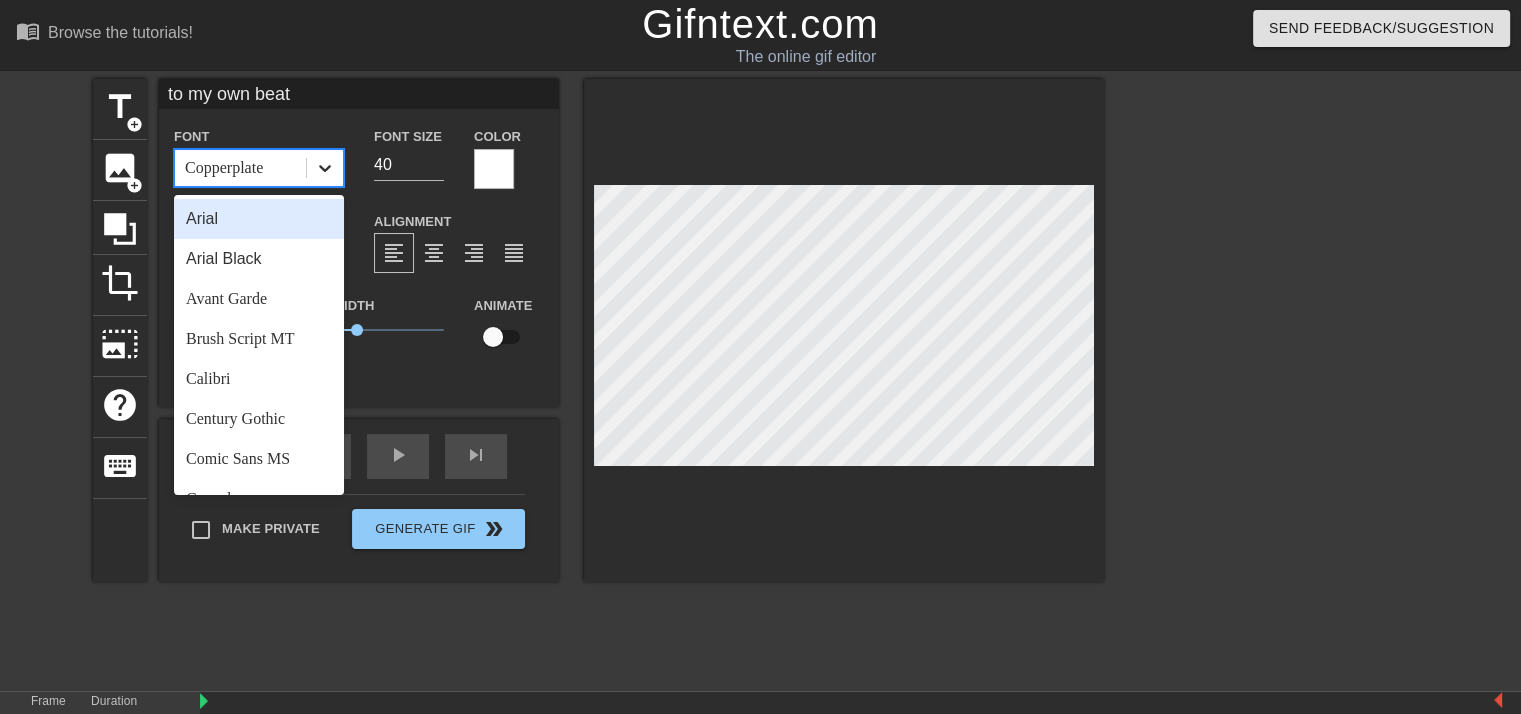 click at bounding box center (325, 168) 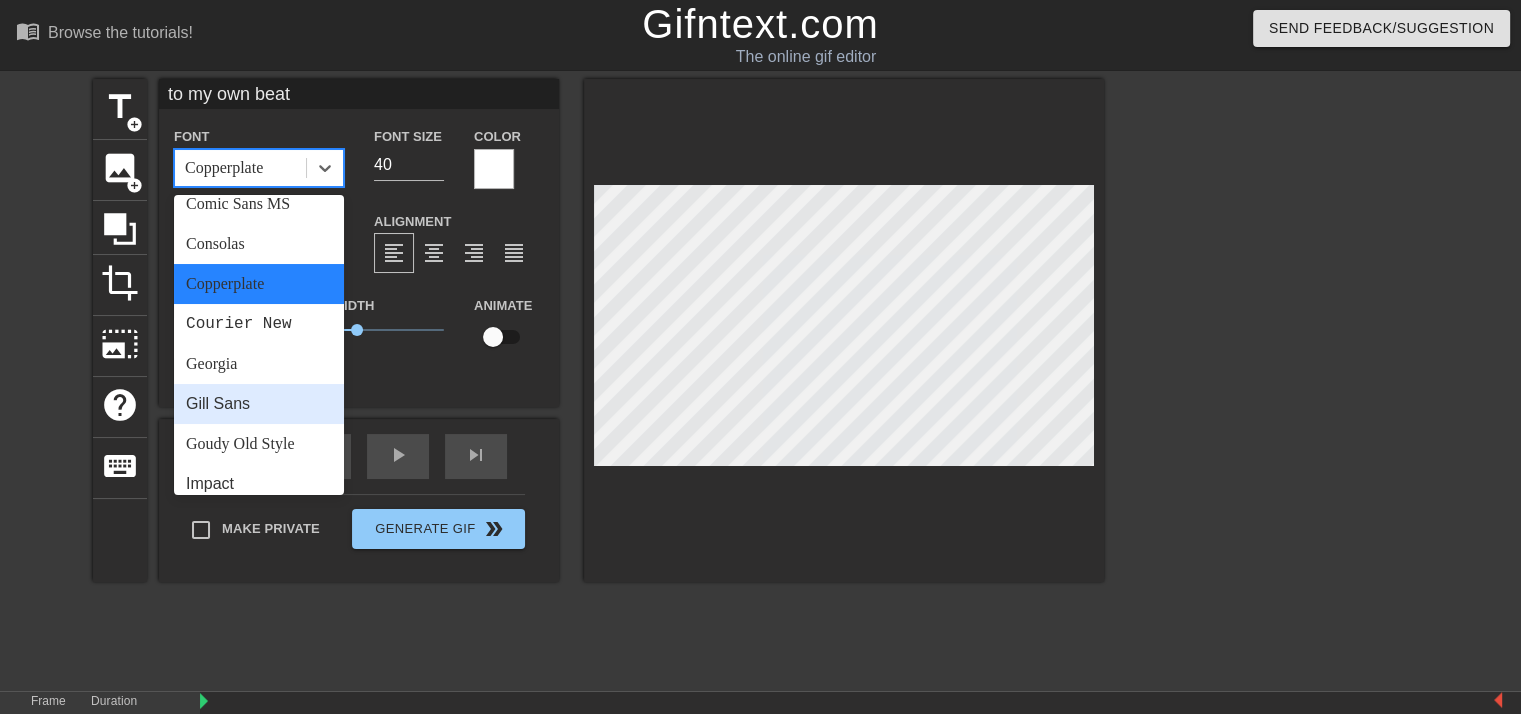 scroll, scrollTop: 256, scrollLeft: 0, axis: vertical 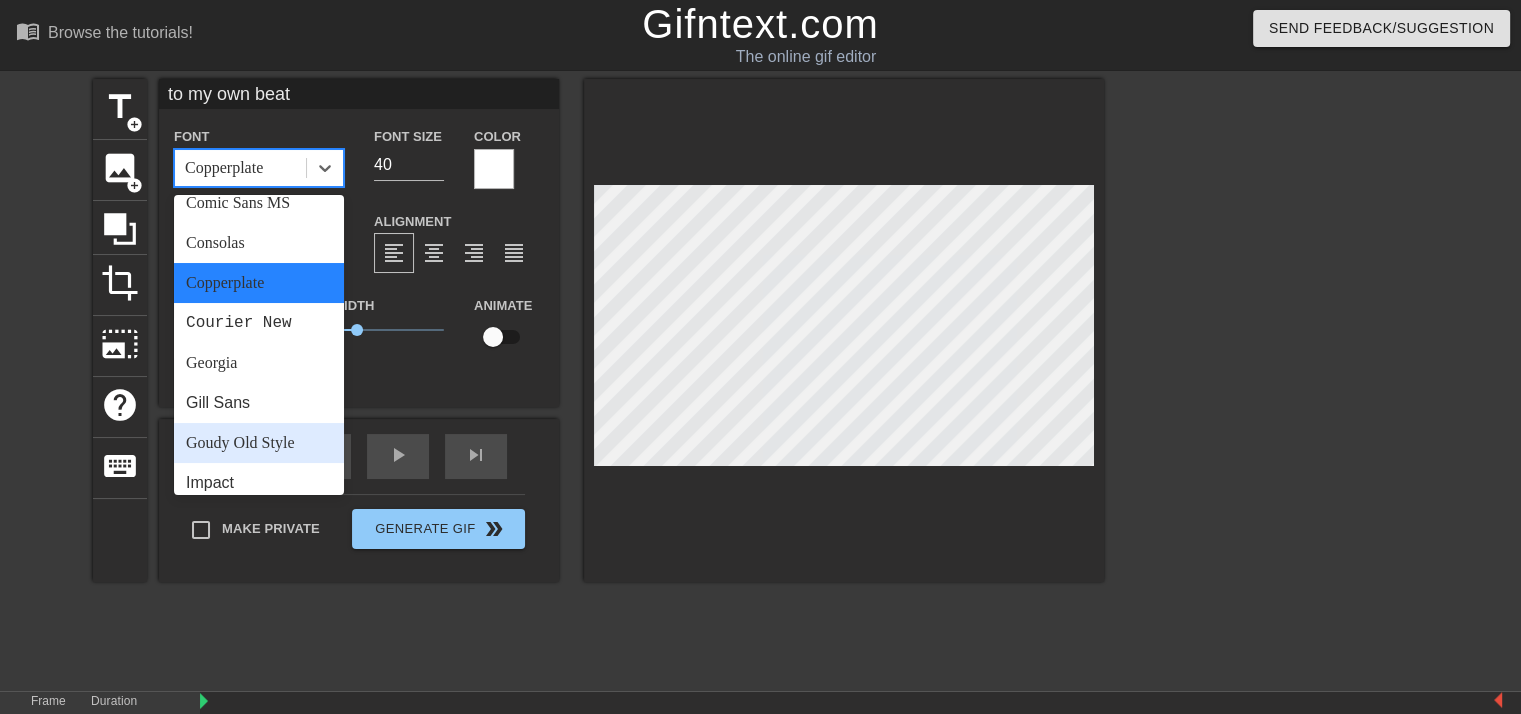 click on "Goudy Old Style" at bounding box center [259, 443] 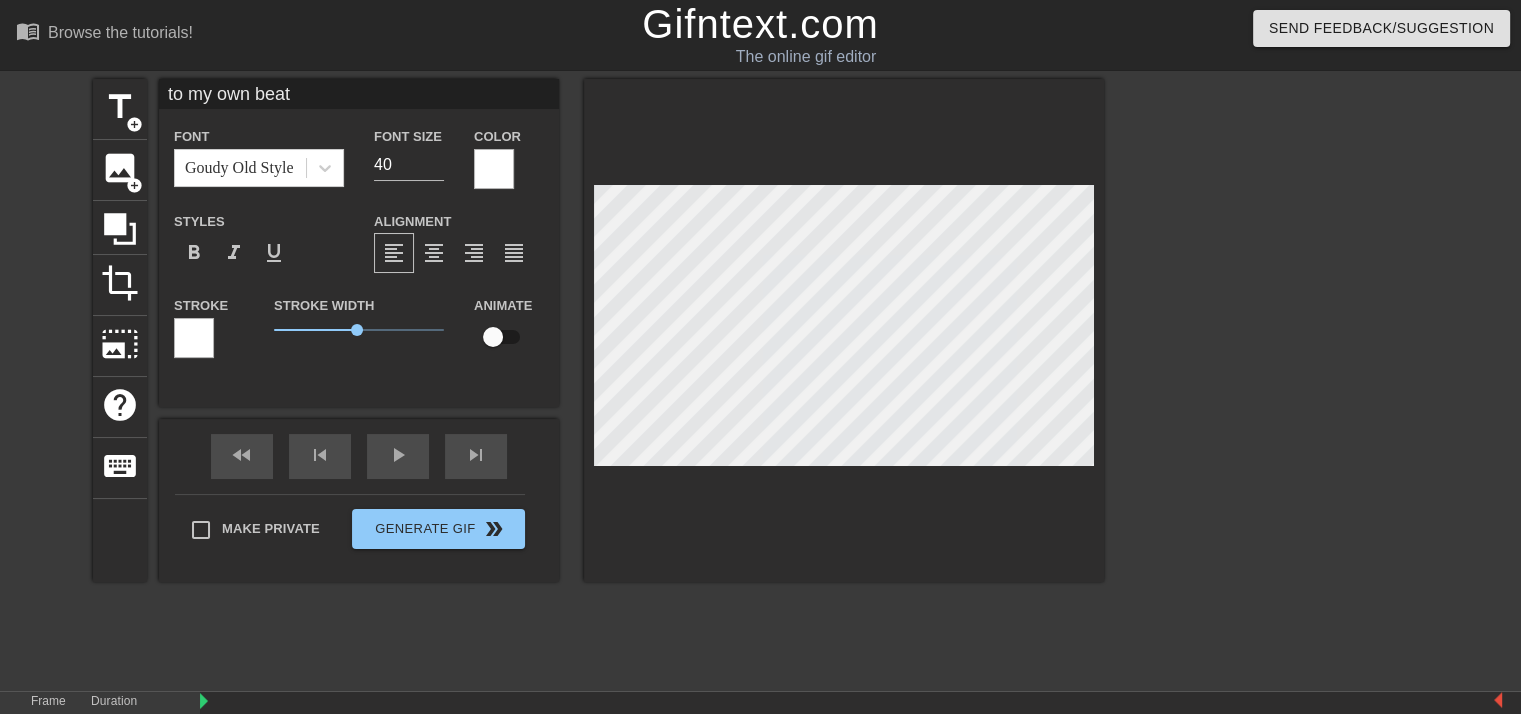 click on "Animate" at bounding box center [509, 334] 